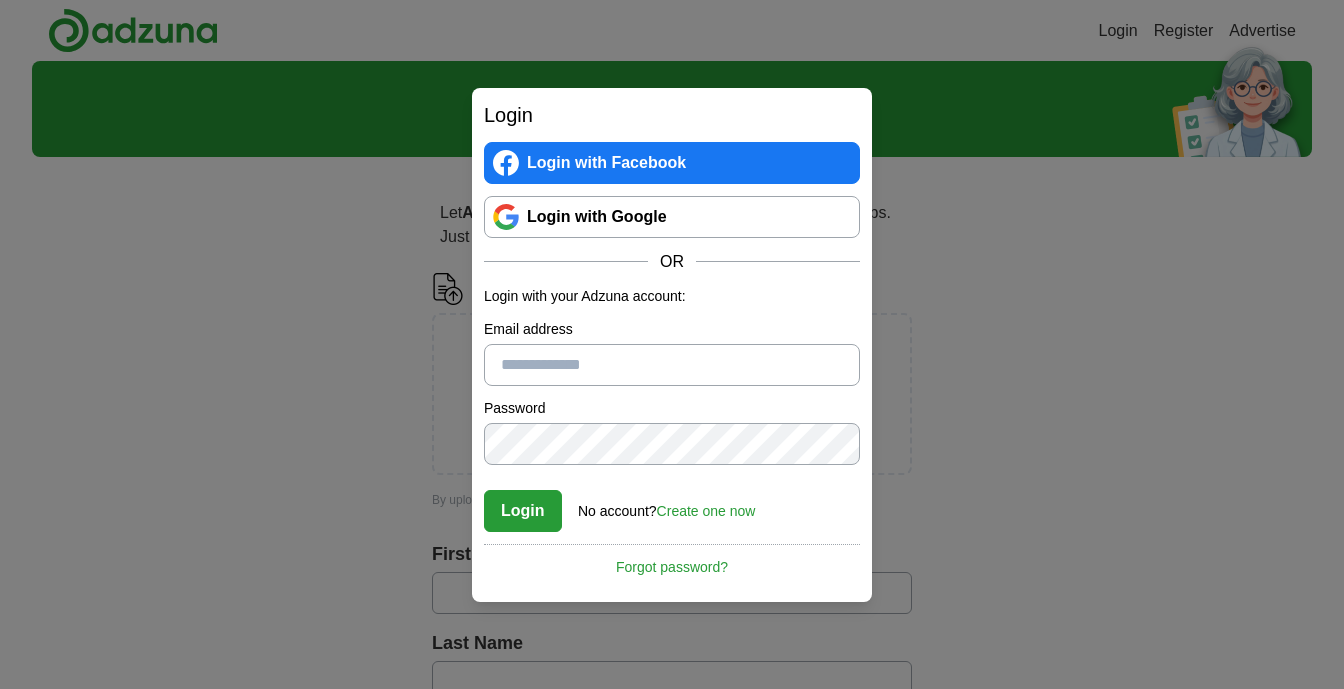 scroll, scrollTop: 0, scrollLeft: 0, axis: both 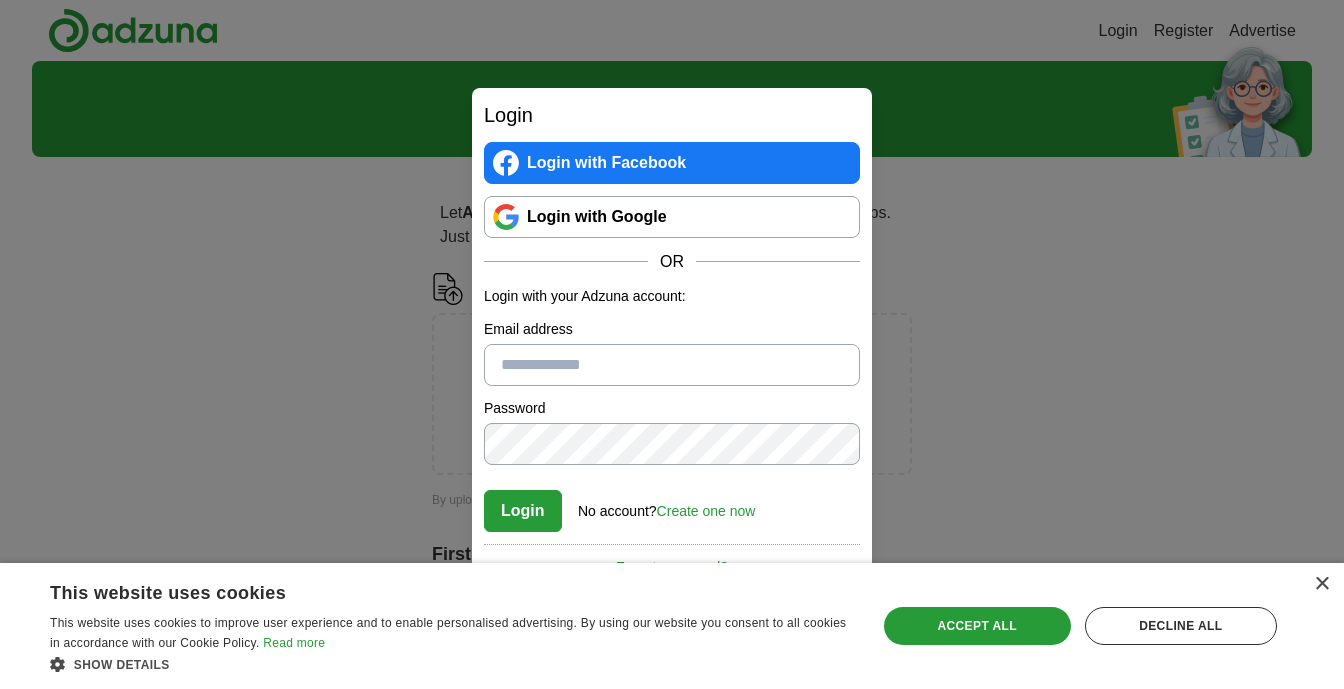 click on "Login with Google" at bounding box center [672, 217] 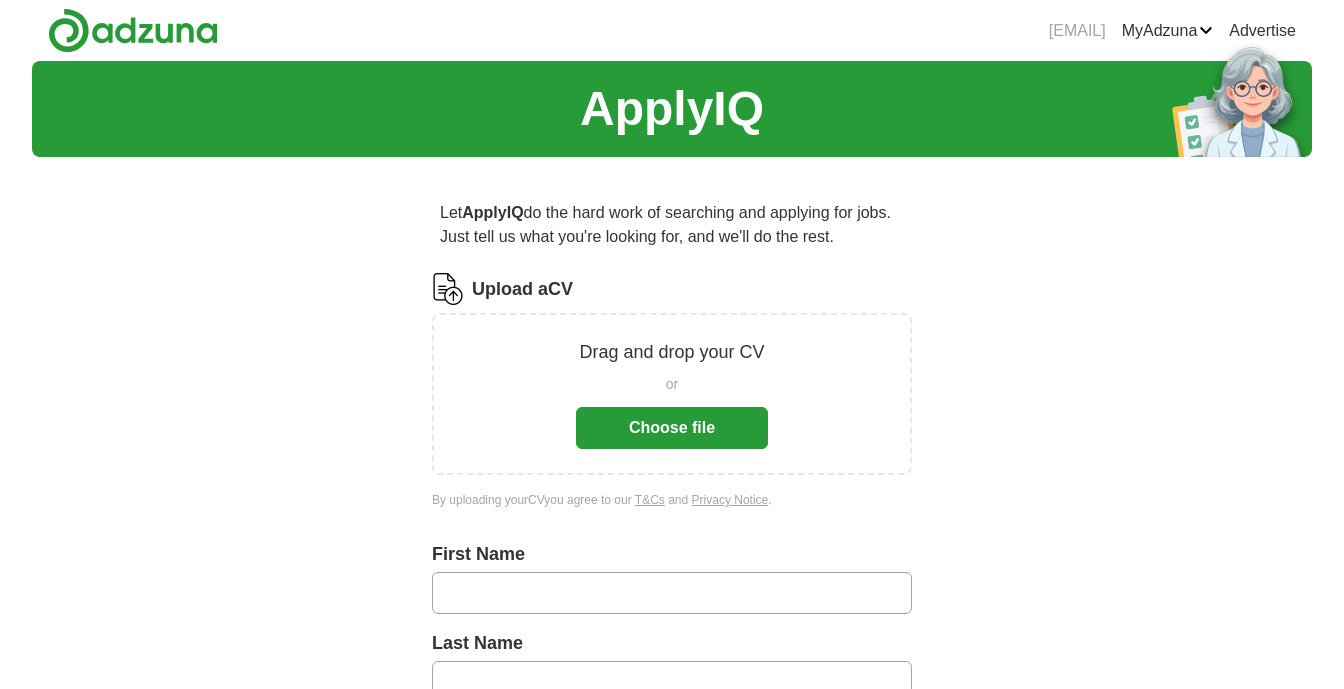 scroll, scrollTop: 0, scrollLeft: 0, axis: both 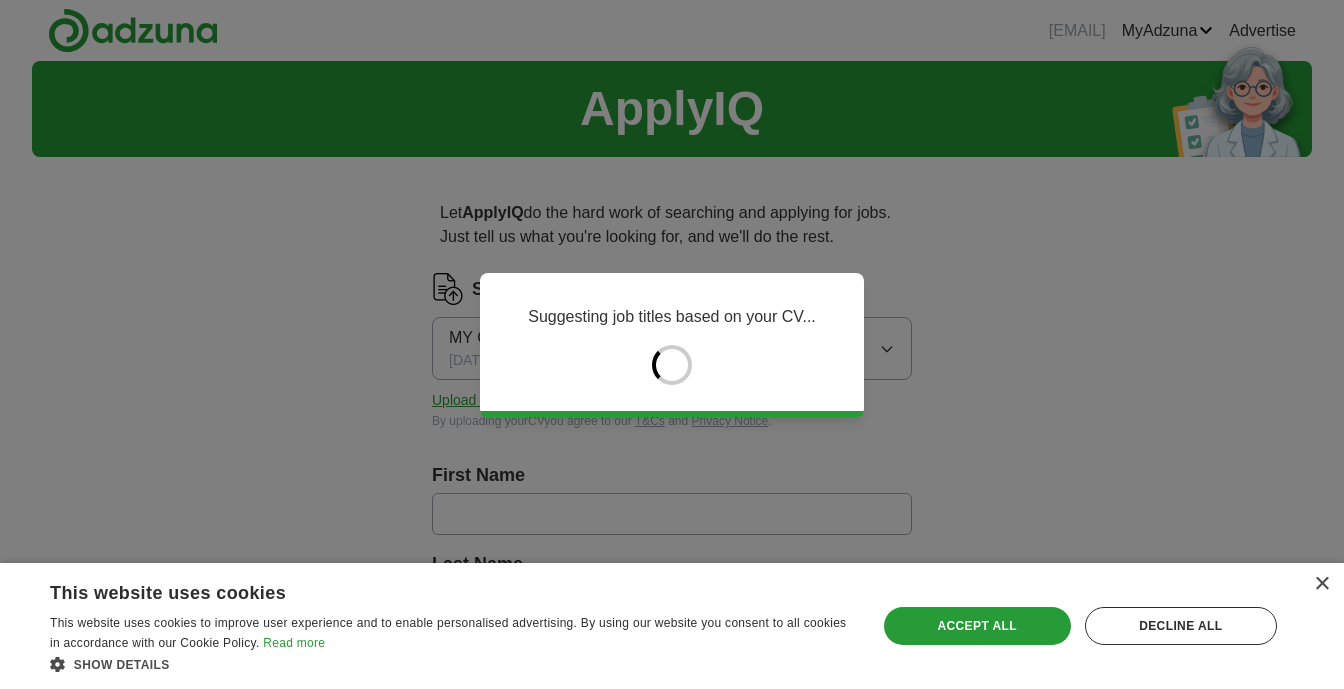 type on "**********" 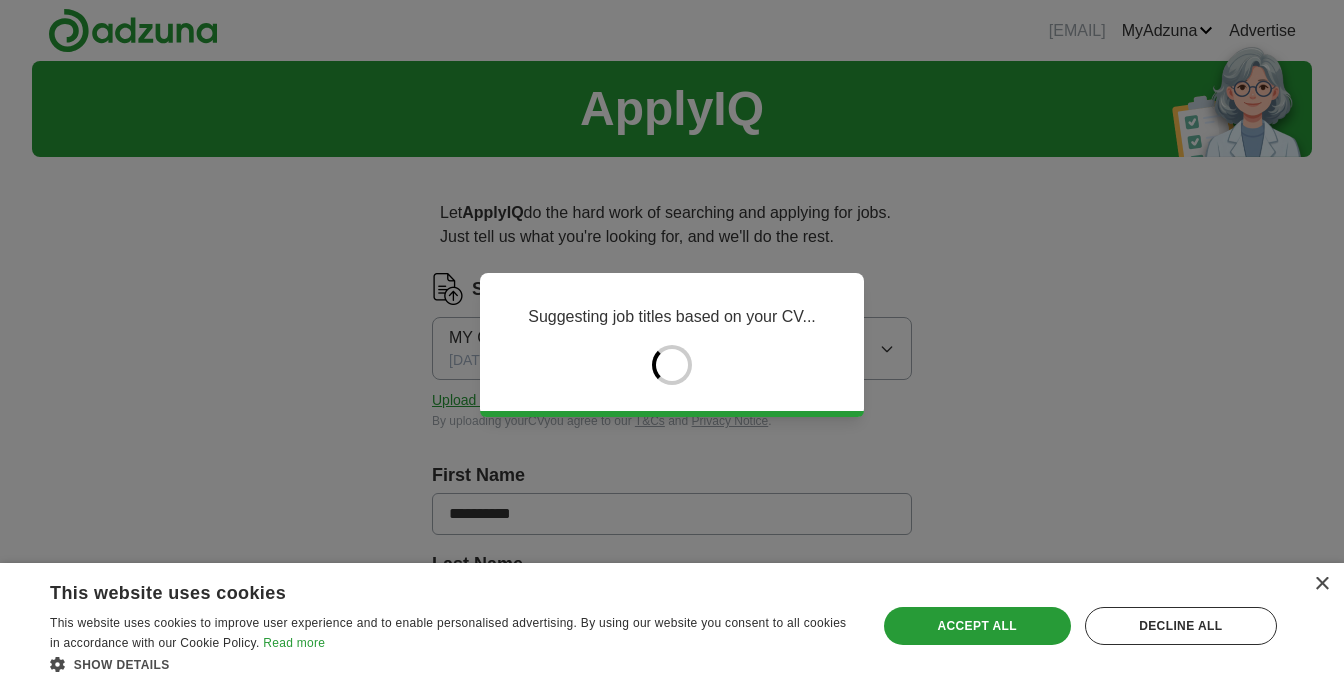 type on "*******" 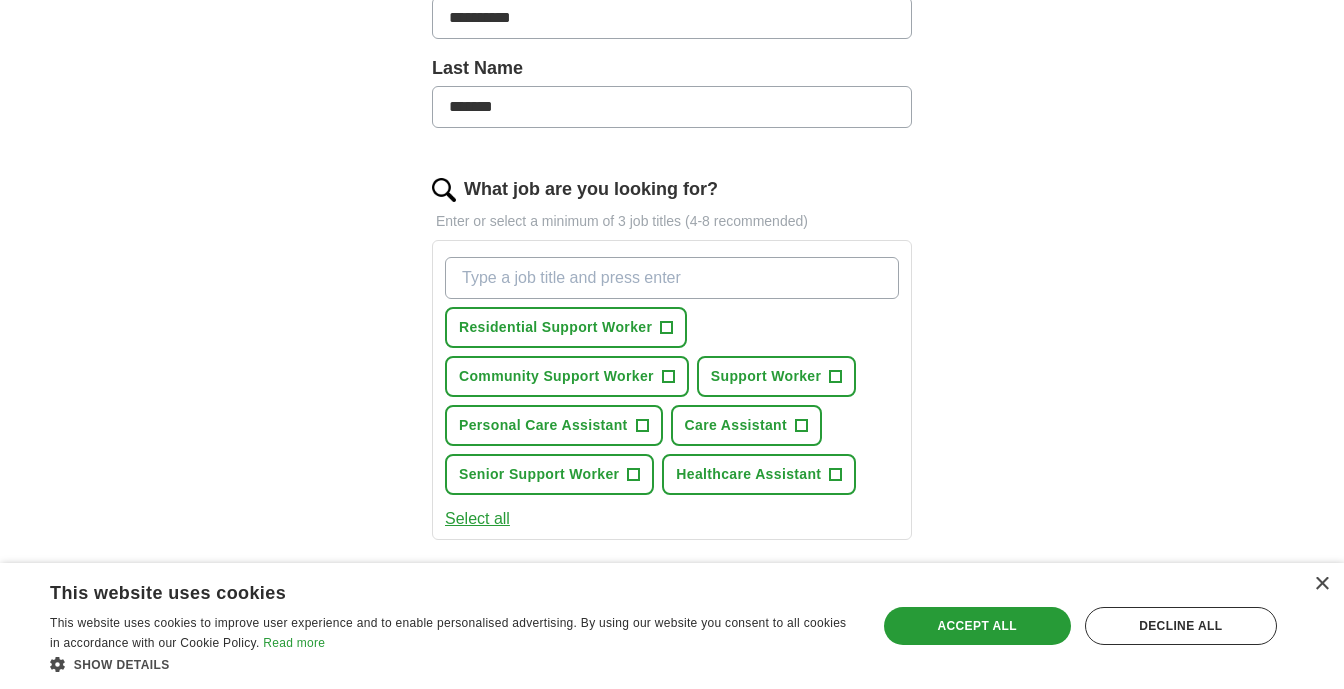 scroll, scrollTop: 503, scrollLeft: 0, axis: vertical 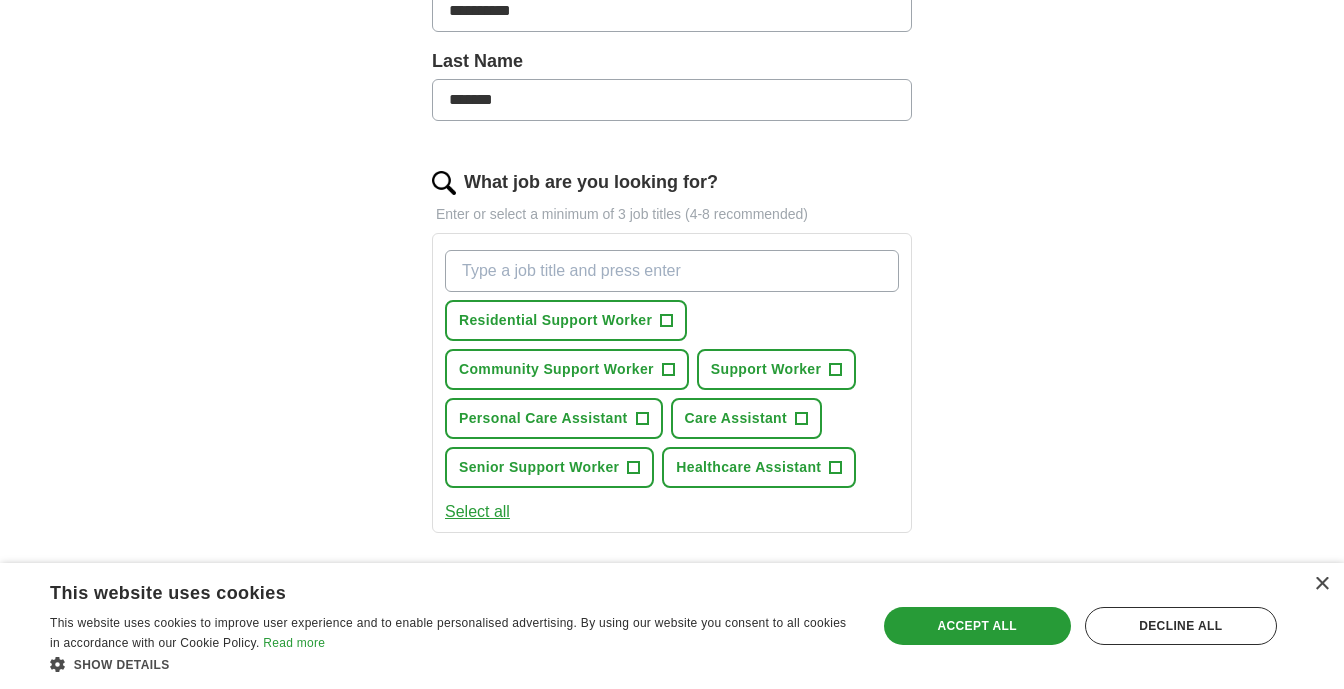 click on "+" at bounding box center (836, 370) 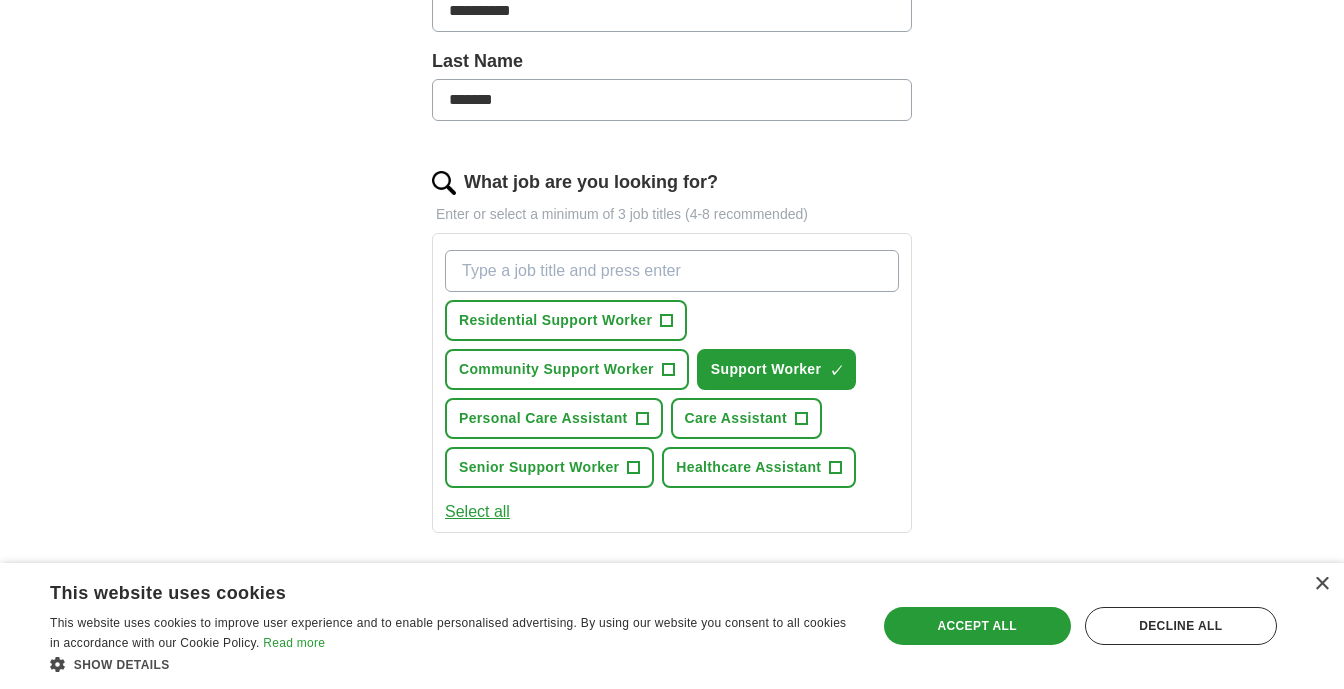 click on "Senior Support Worker" at bounding box center [539, 467] 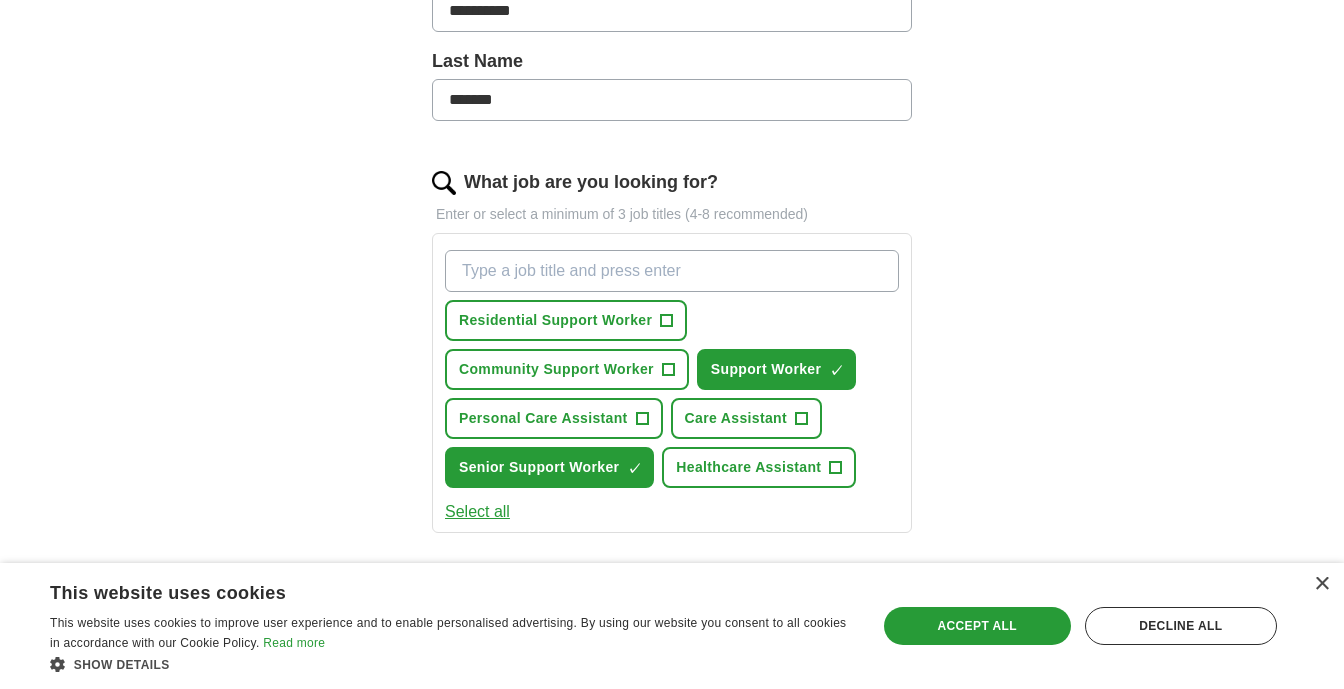 click on "Healthcare Assistant" at bounding box center (748, 467) 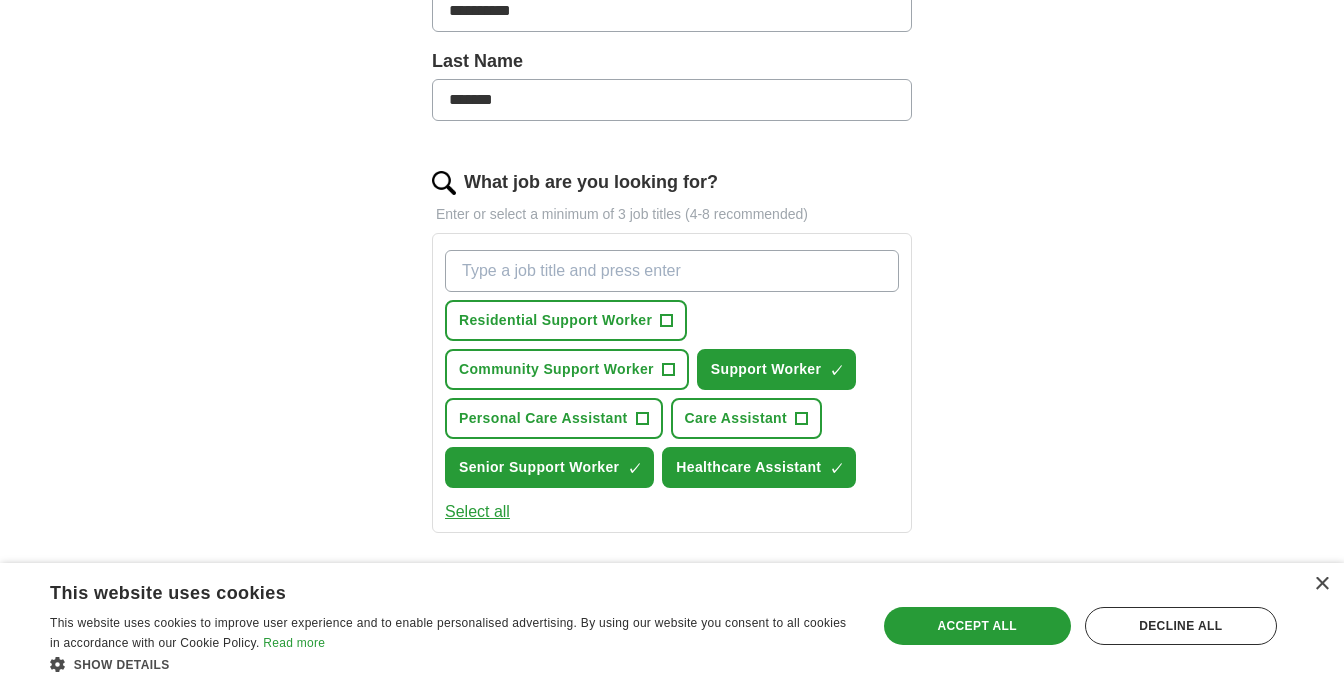 click on "Personal Care Assistant" at bounding box center (543, 418) 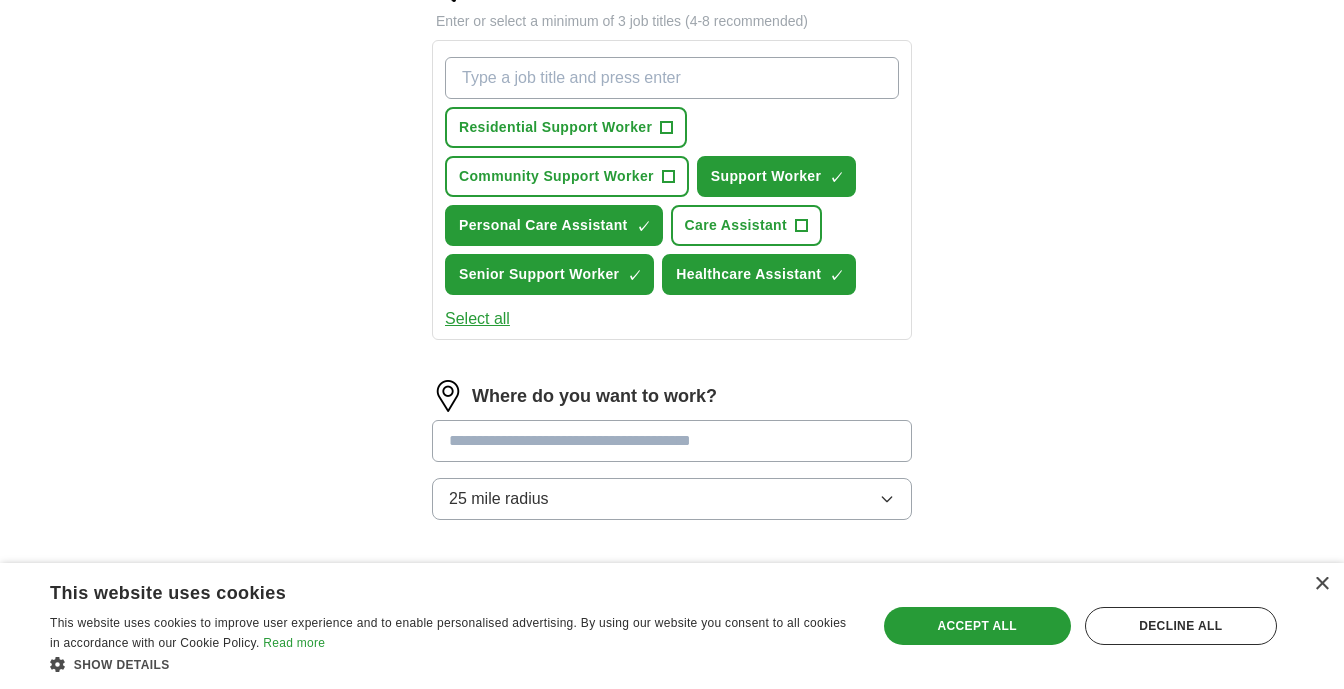 scroll, scrollTop: 710, scrollLeft: 0, axis: vertical 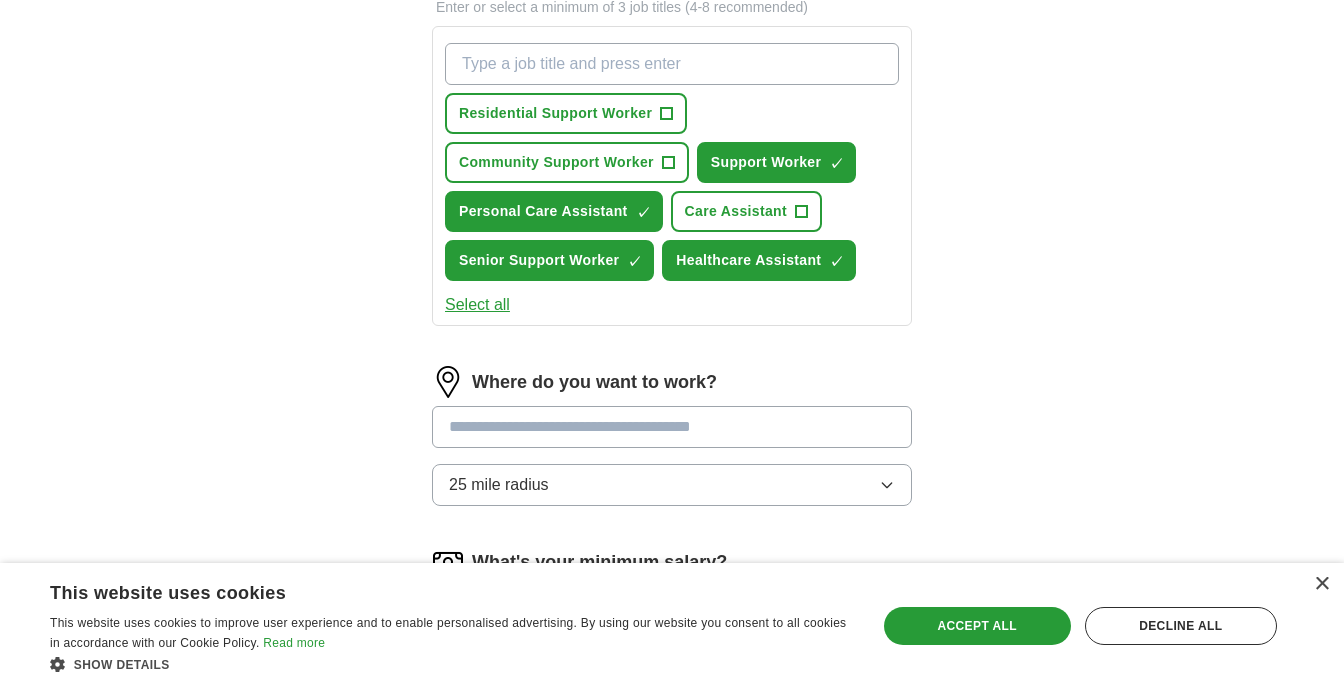 click at bounding box center [672, 427] 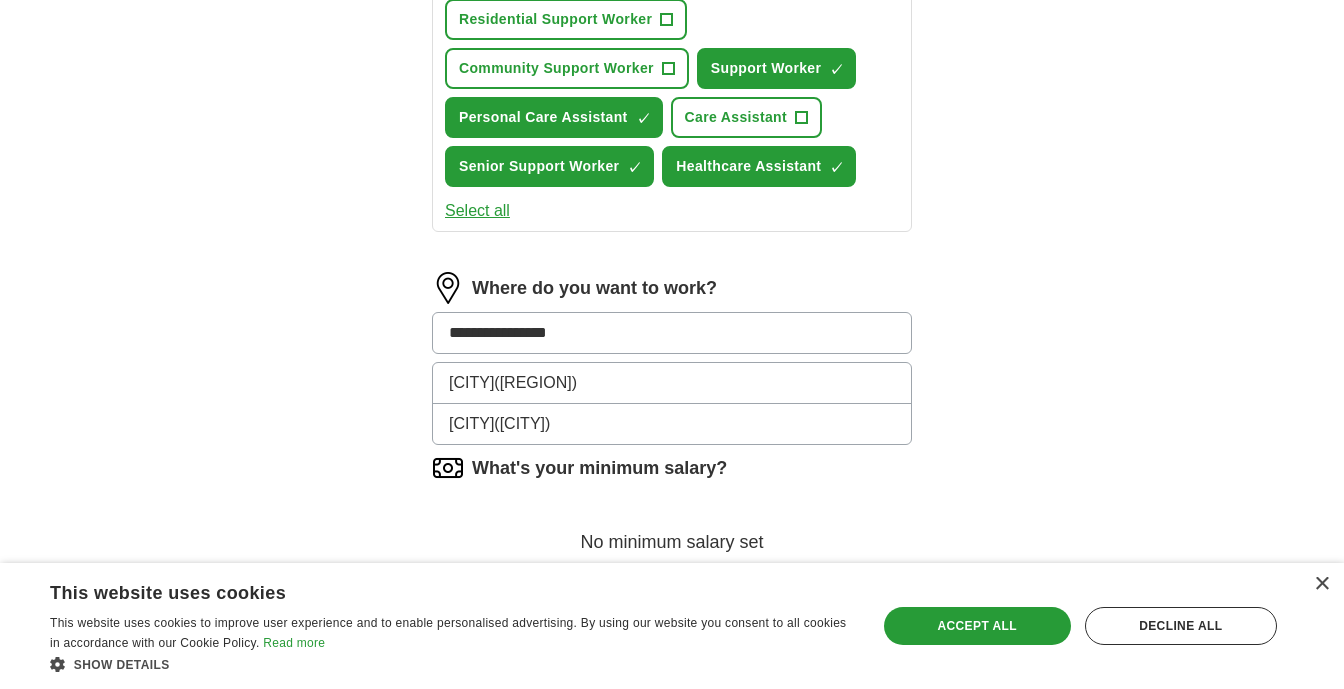scroll, scrollTop: 814, scrollLeft: 0, axis: vertical 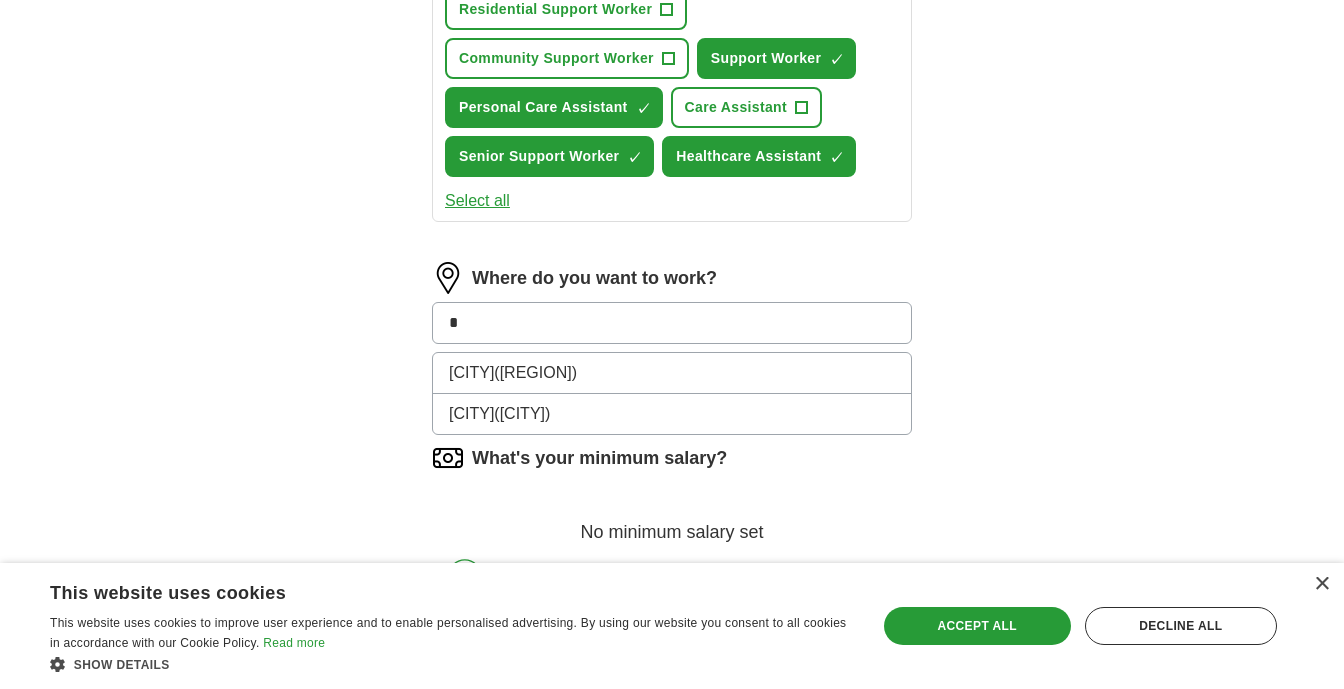 type on "*" 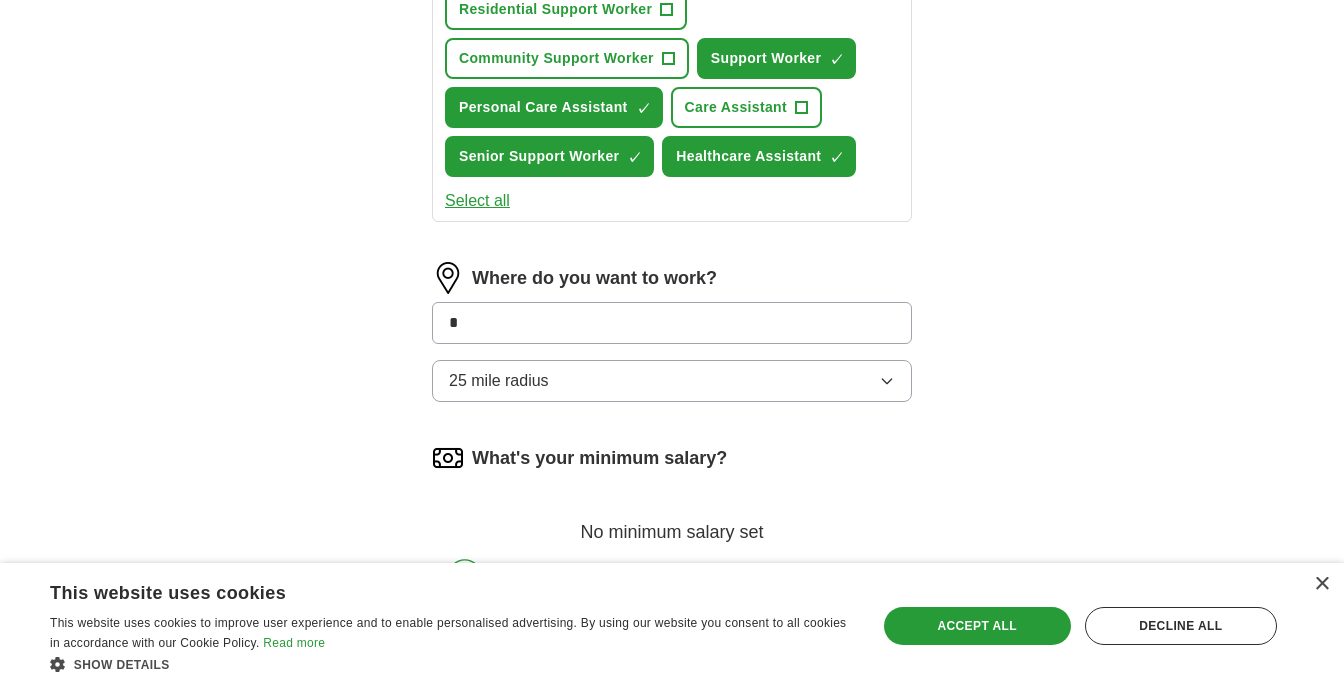 type on "**" 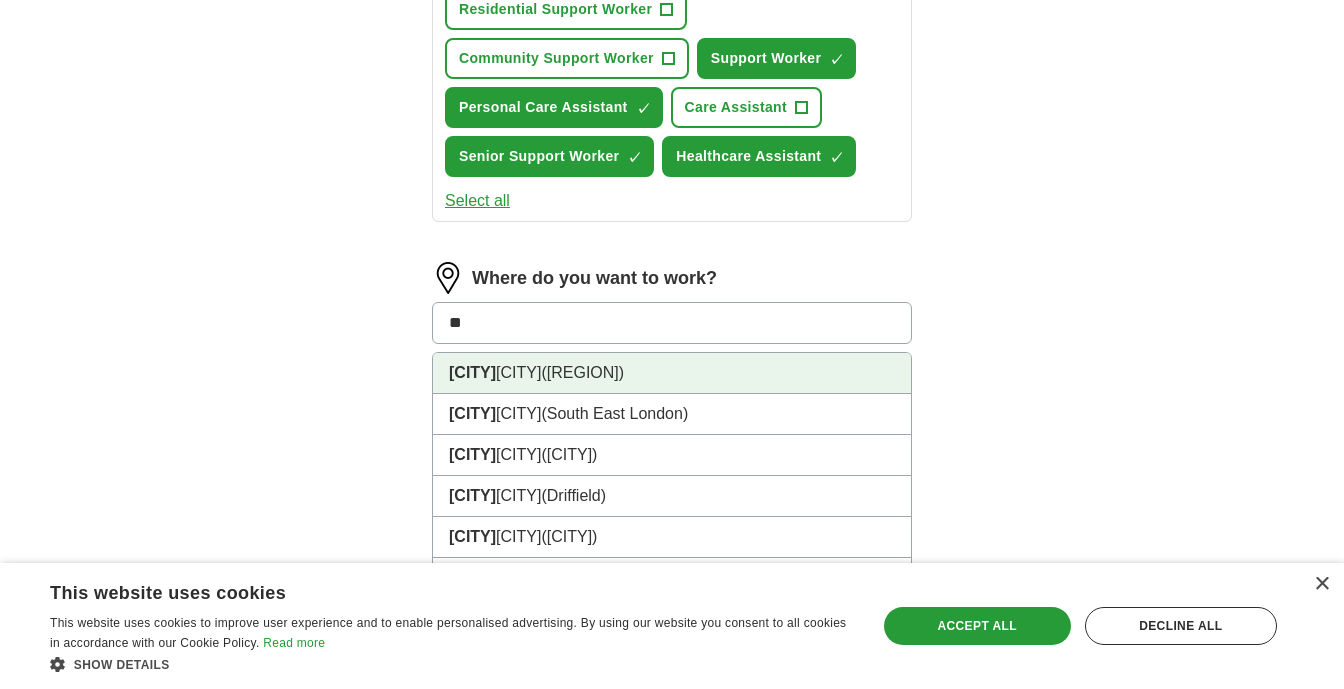 click on "Nu neaton  (Warwickshire)" at bounding box center [672, 373] 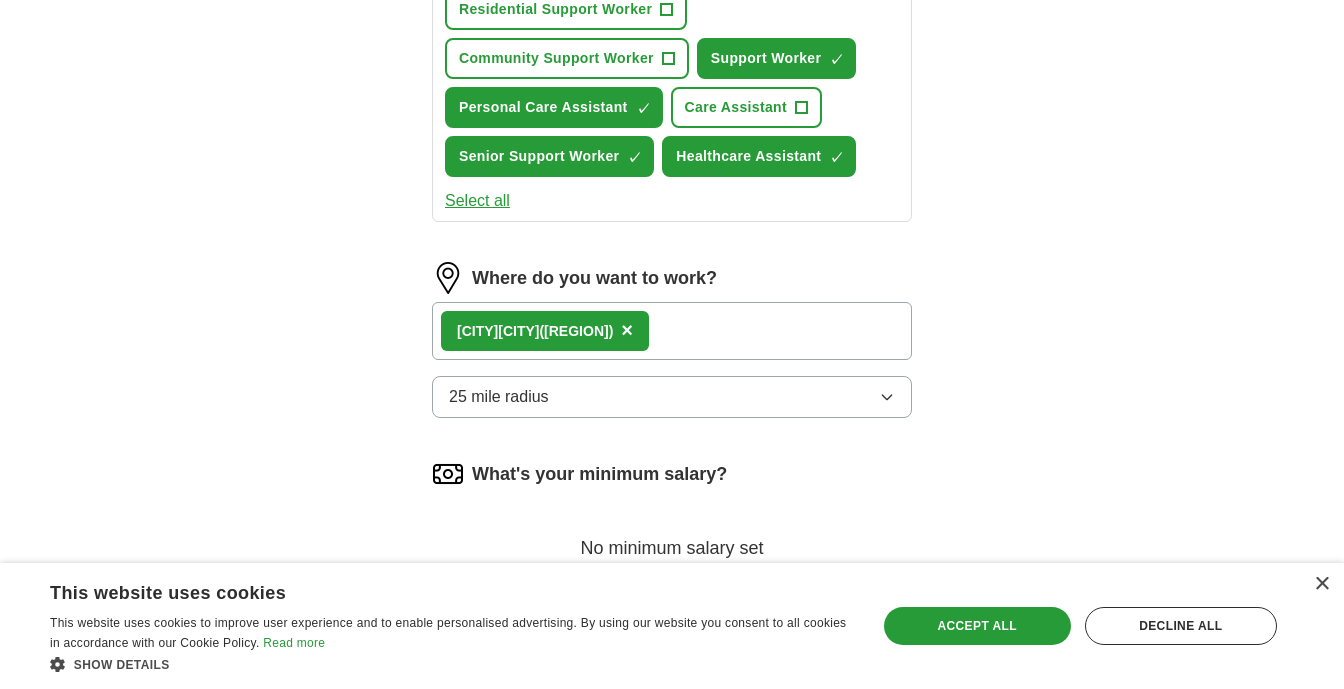 click on "25 mile radius" at bounding box center [672, 397] 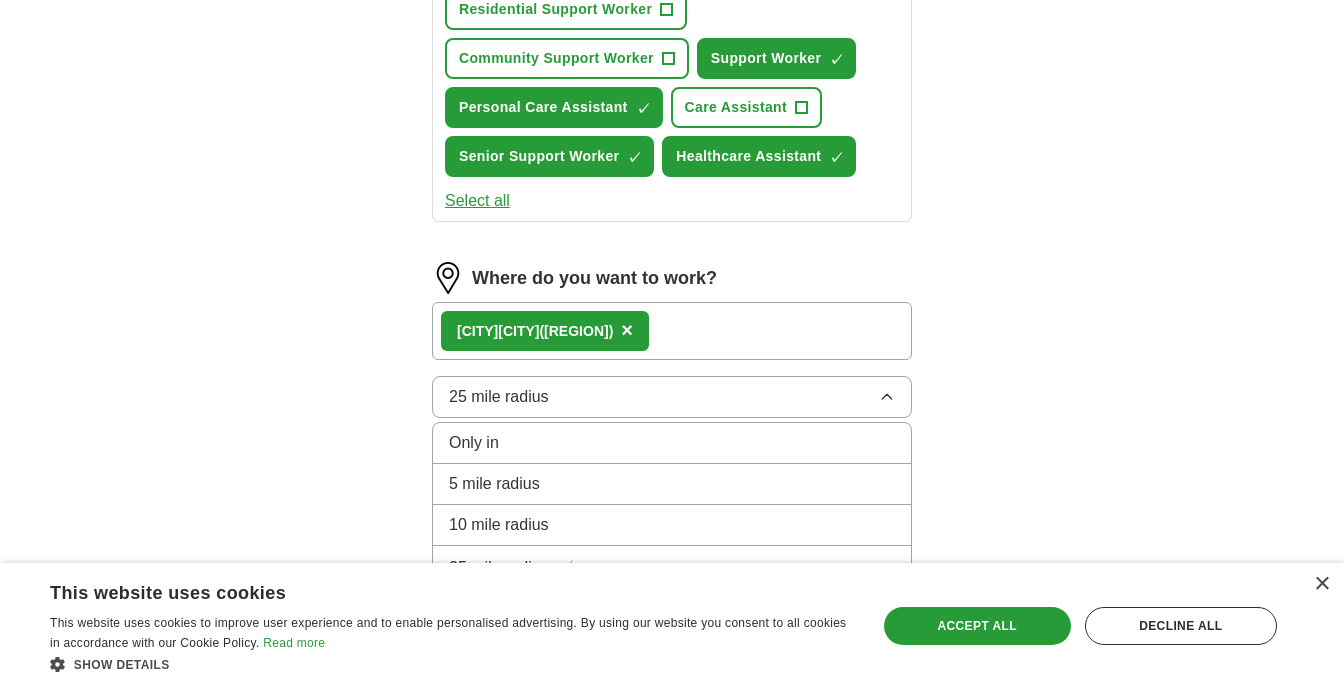 click on "25 mile radius" at bounding box center (672, 397) 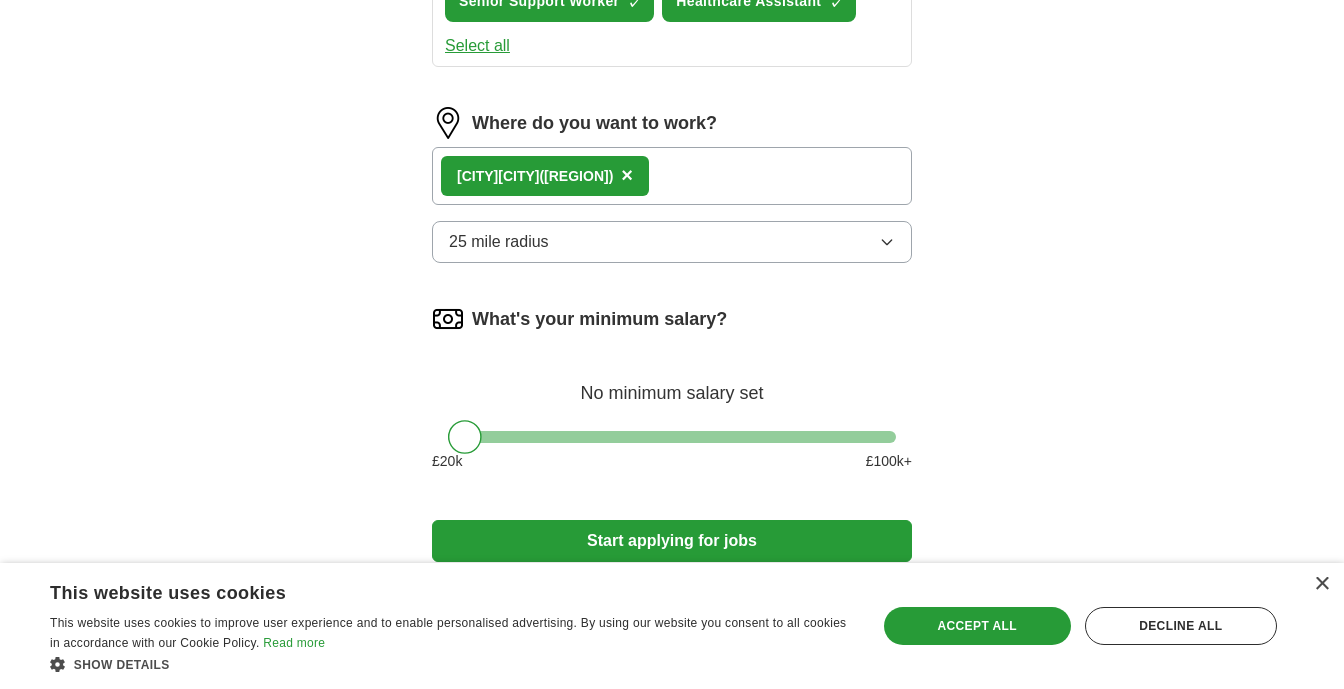 scroll, scrollTop: 974, scrollLeft: 0, axis: vertical 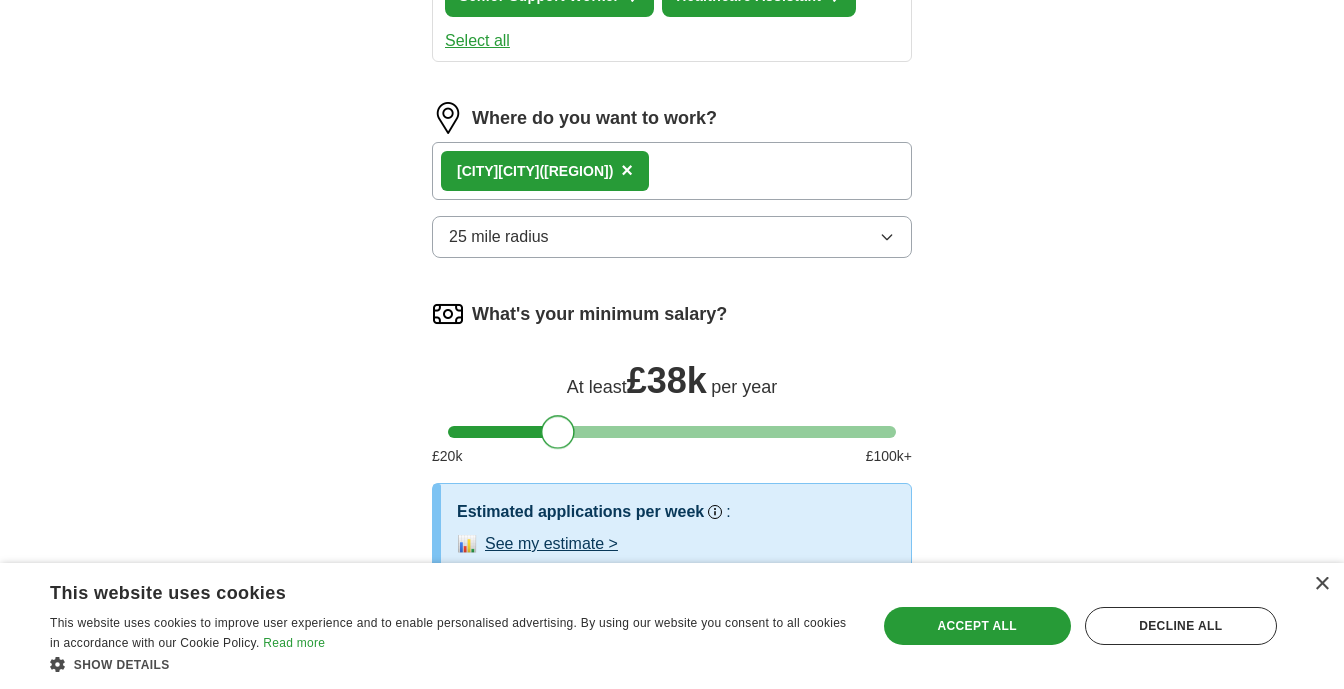 drag, startPoint x: 475, startPoint y: 432, endPoint x: 568, endPoint y: 438, distance: 93.193344 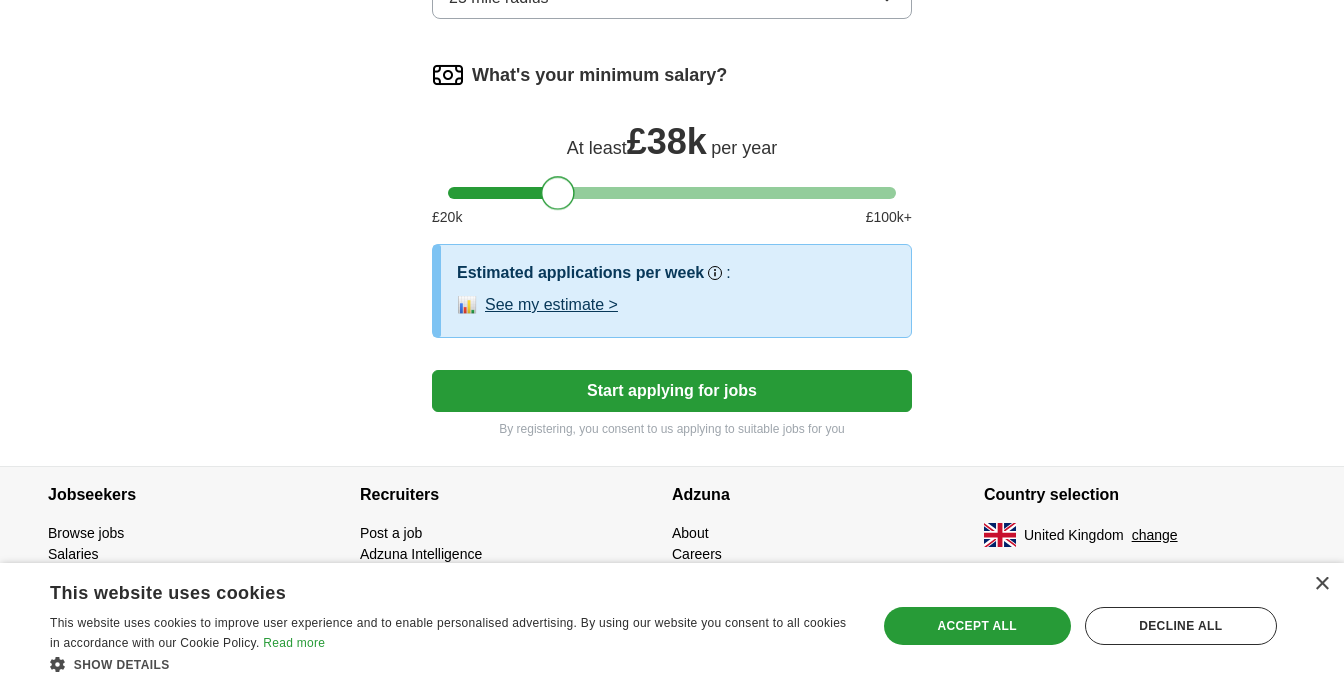 scroll, scrollTop: 1213, scrollLeft: 0, axis: vertical 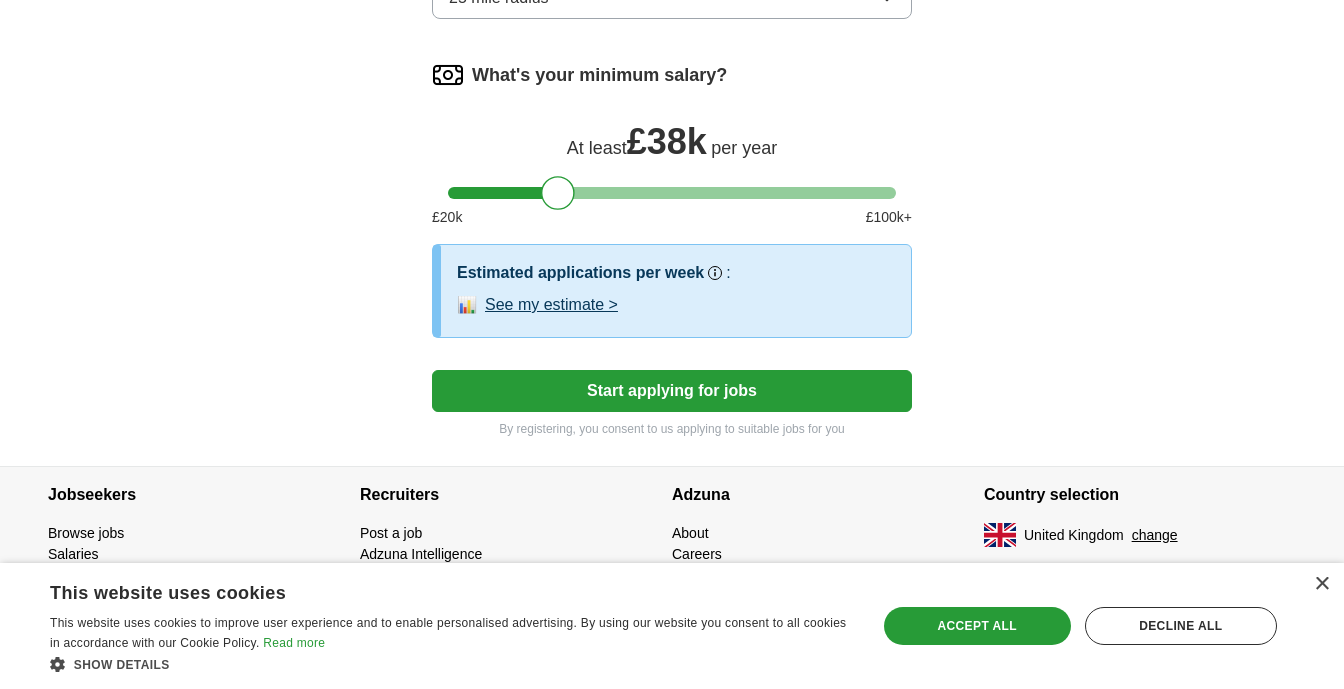 click on "Start applying for jobs" at bounding box center (672, 391) 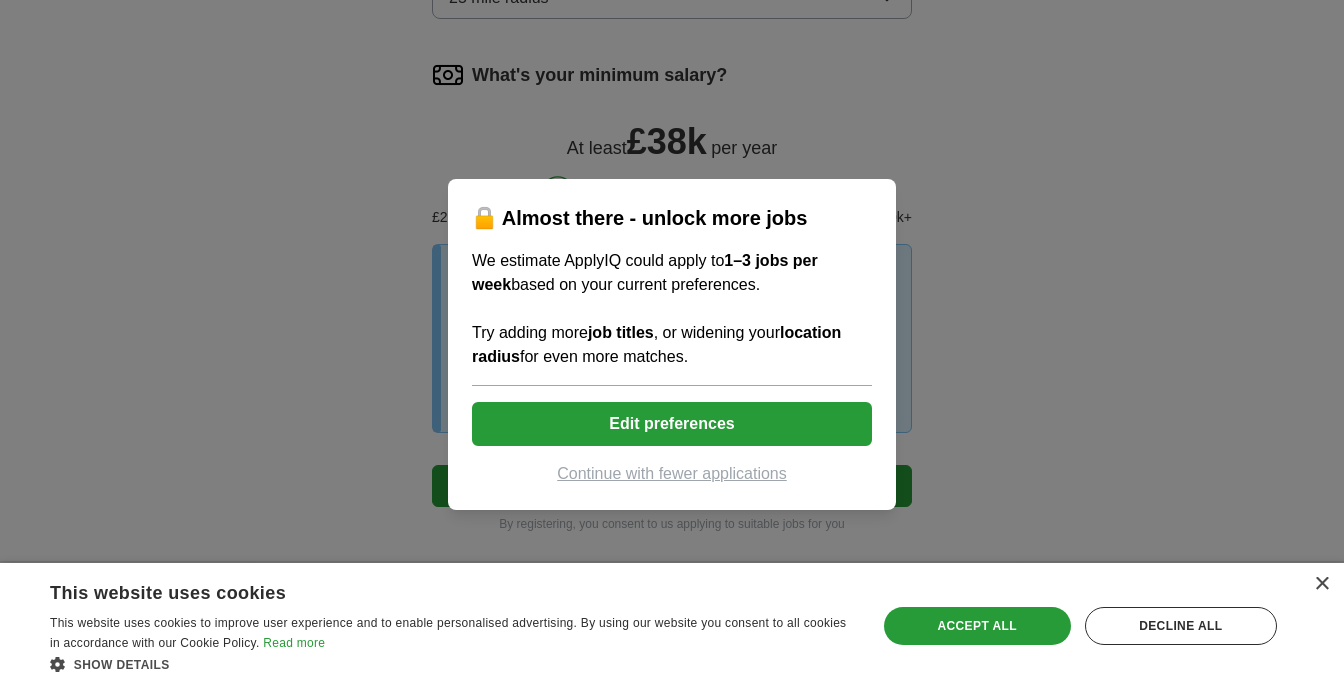 click on "Edit preferences" at bounding box center [672, 424] 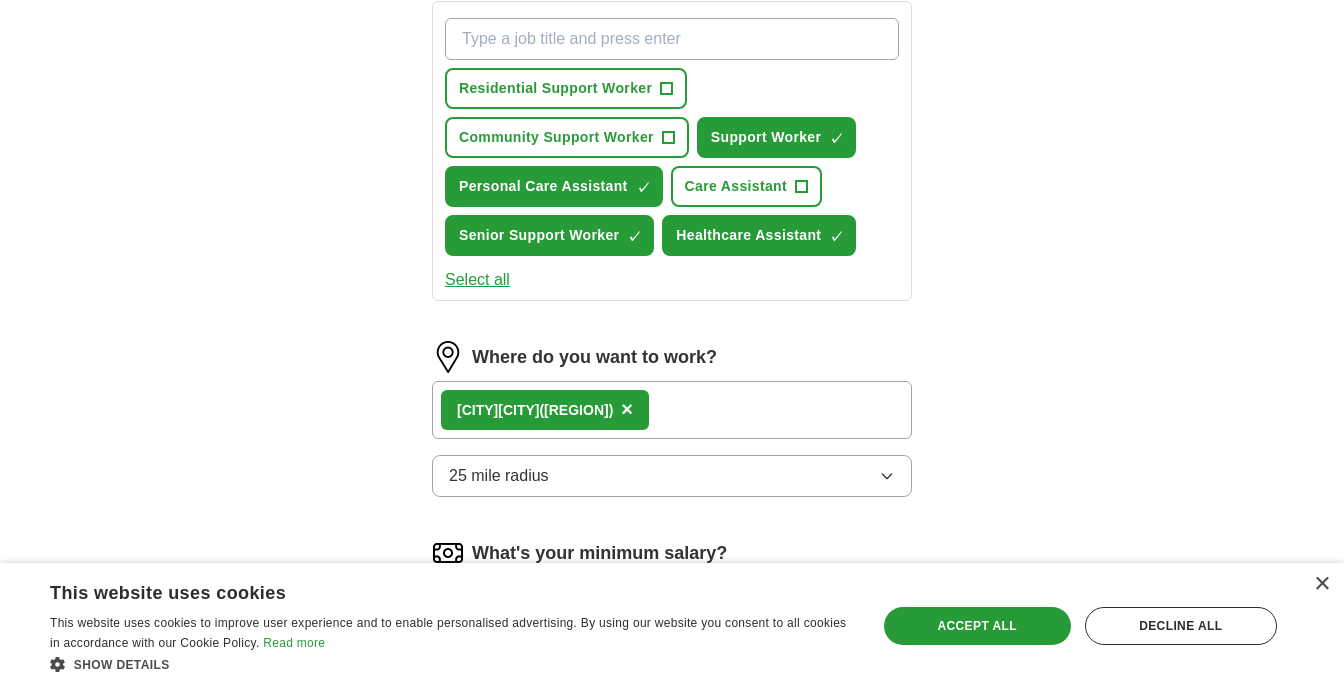 scroll, scrollTop: 698, scrollLeft: 0, axis: vertical 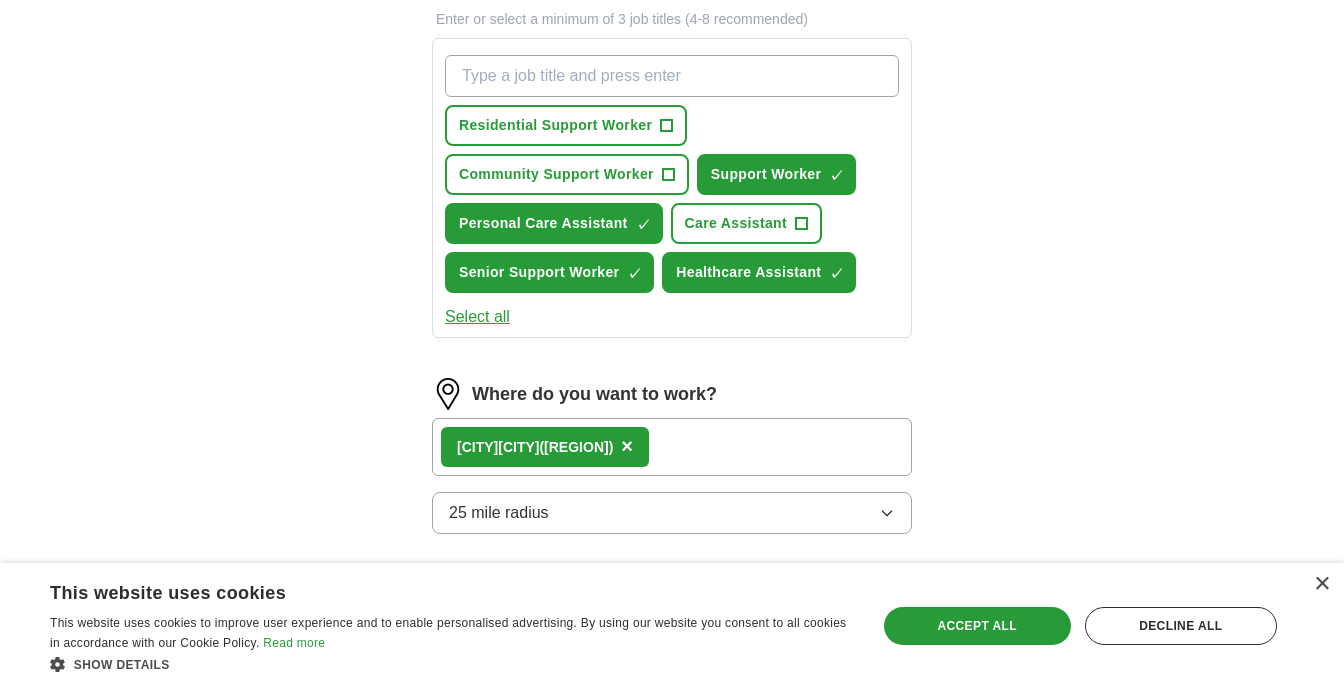 click on "+" at bounding box center [667, 126] 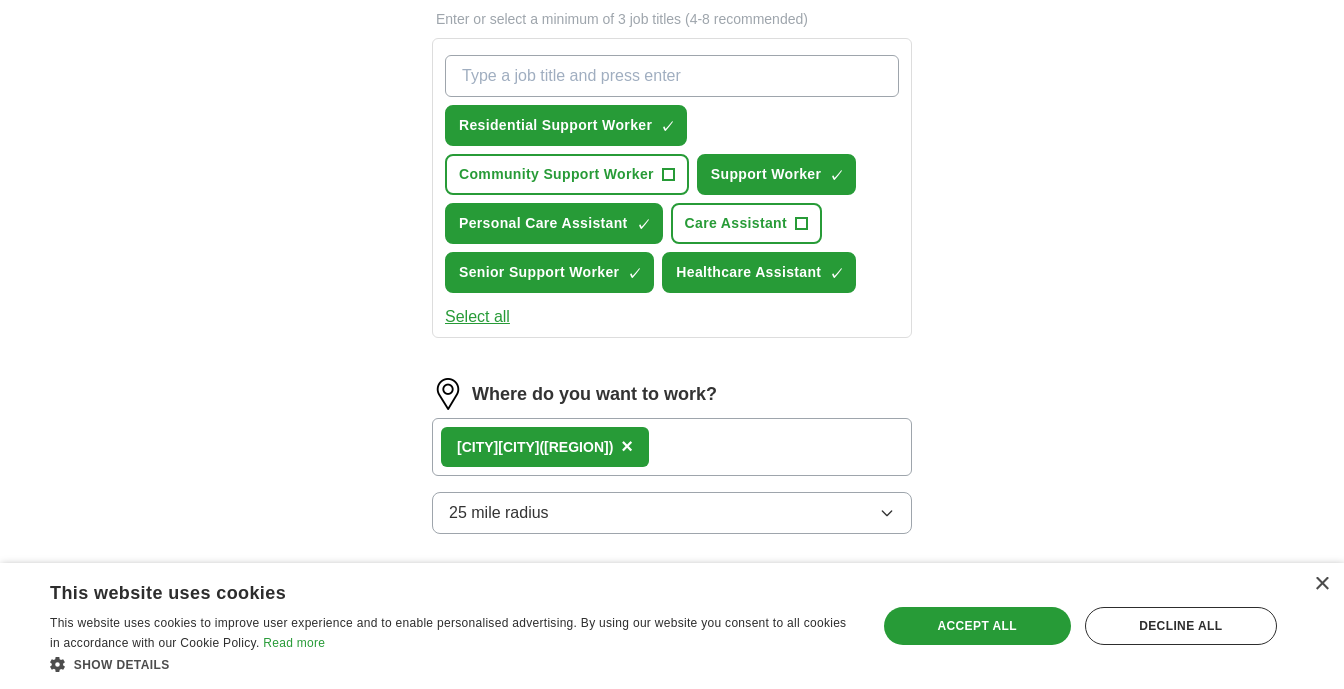 click on "+" at bounding box center [802, 224] 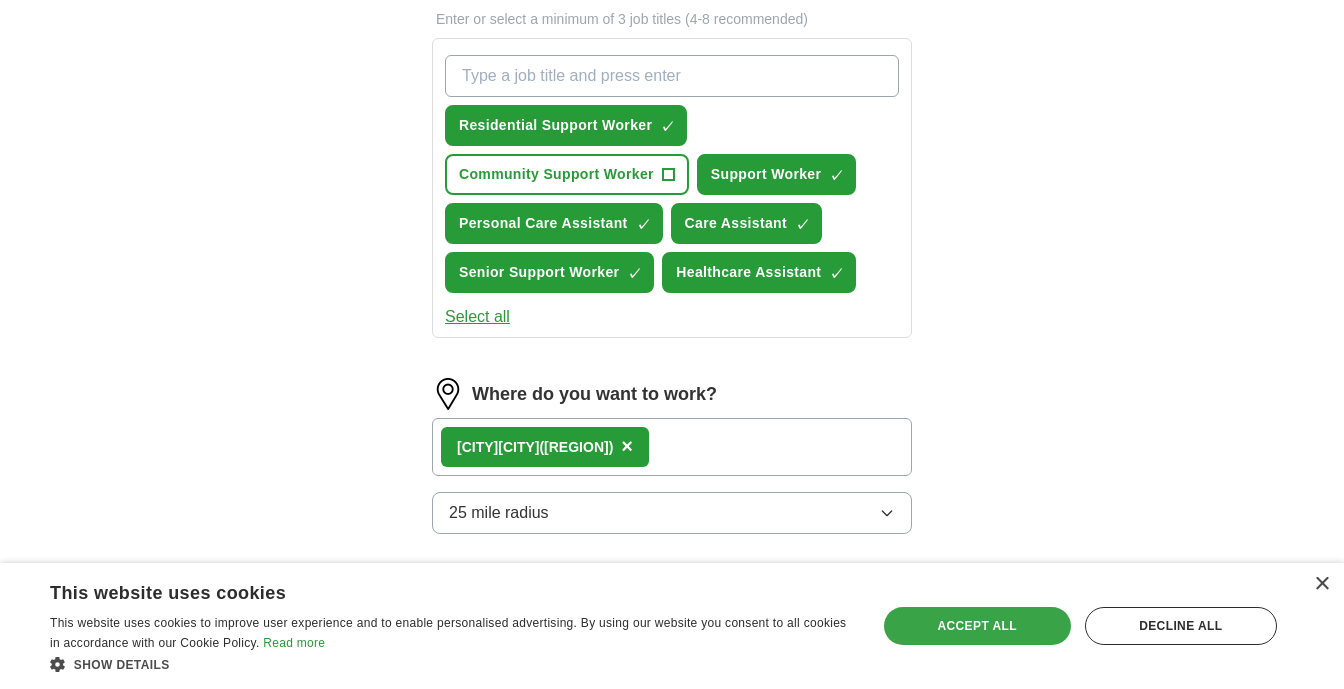click on "Accept all" at bounding box center (977, 626) 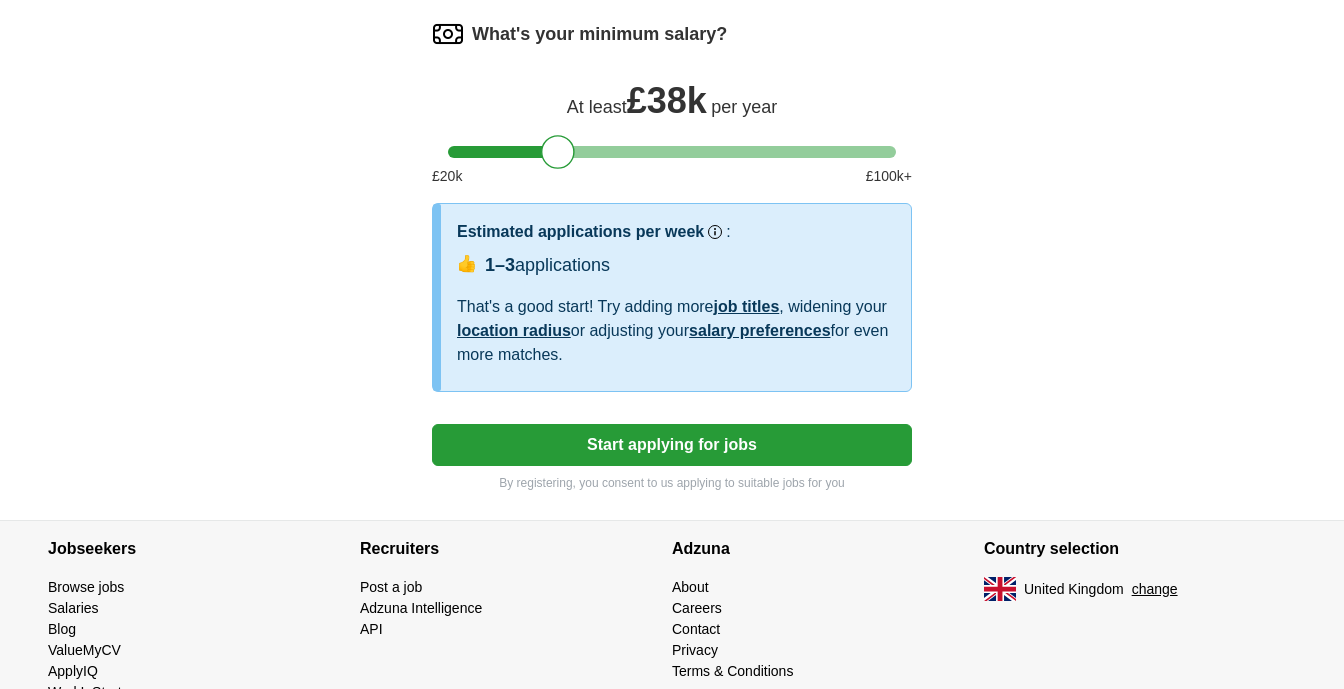 scroll, scrollTop: 1267, scrollLeft: 0, axis: vertical 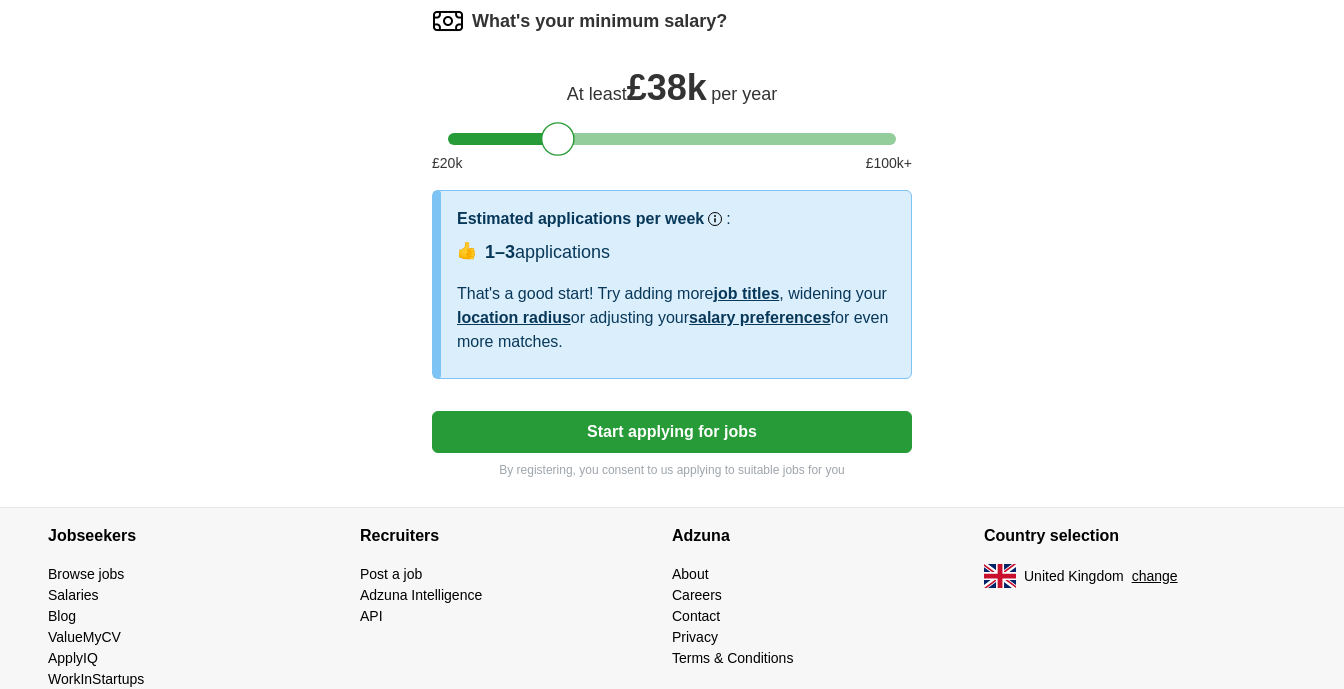 click on "Start applying for jobs" at bounding box center [672, 432] 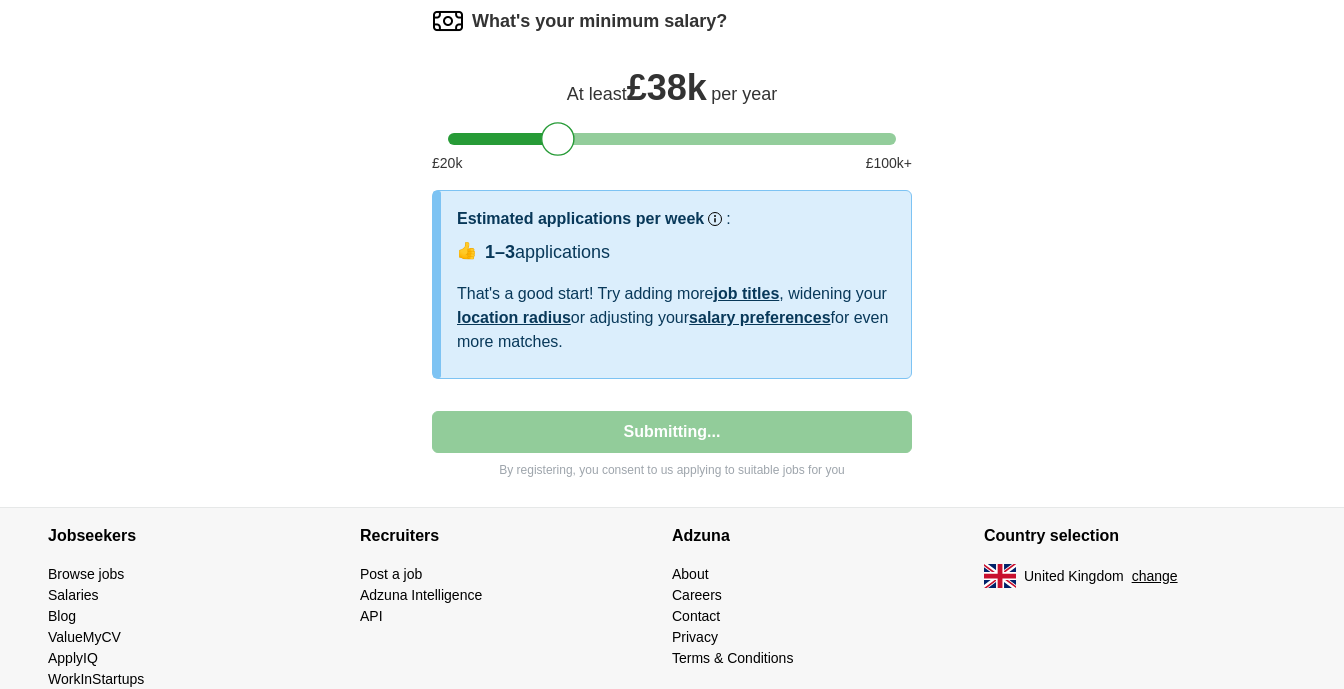 select on "**" 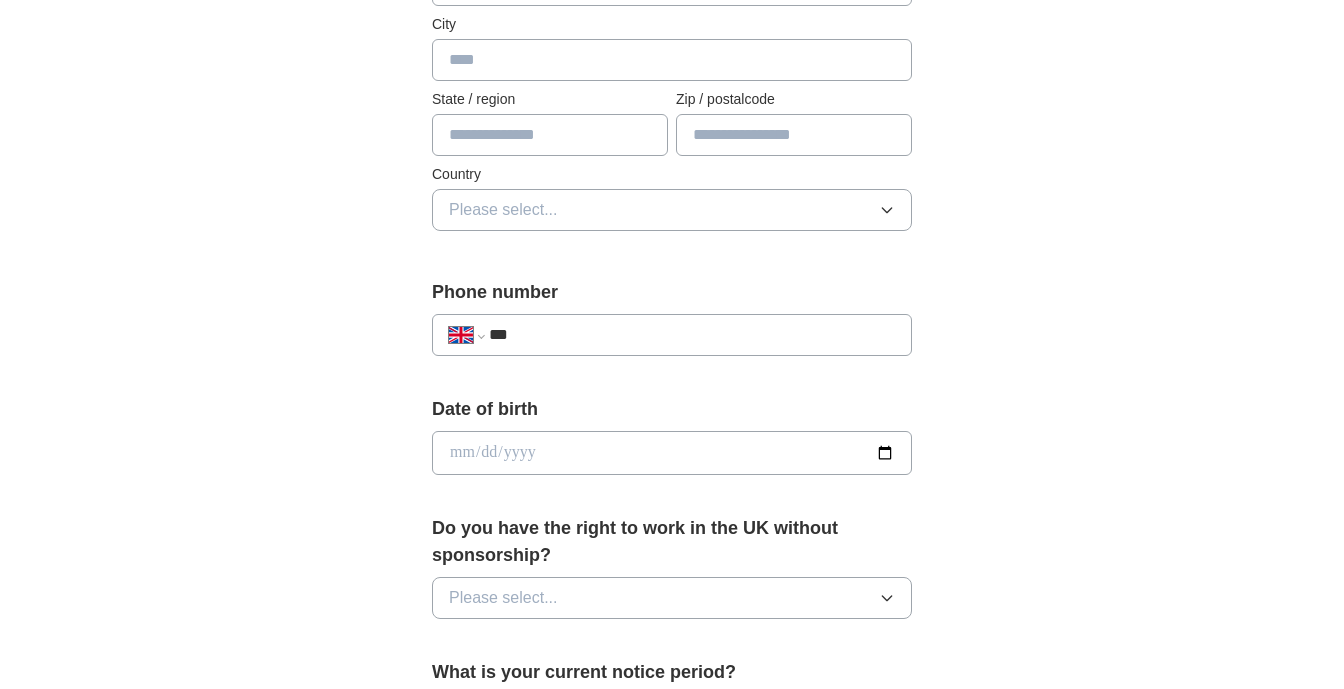 scroll, scrollTop: 541, scrollLeft: 0, axis: vertical 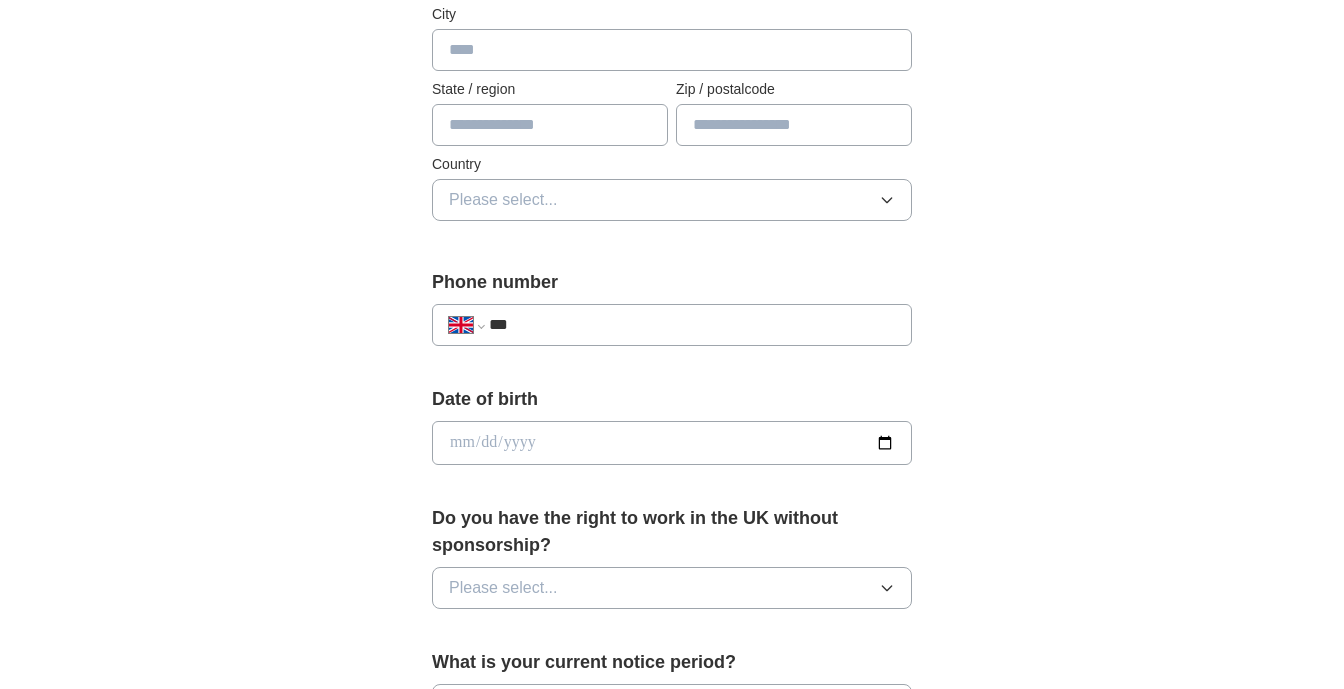 click at bounding box center (672, 443) 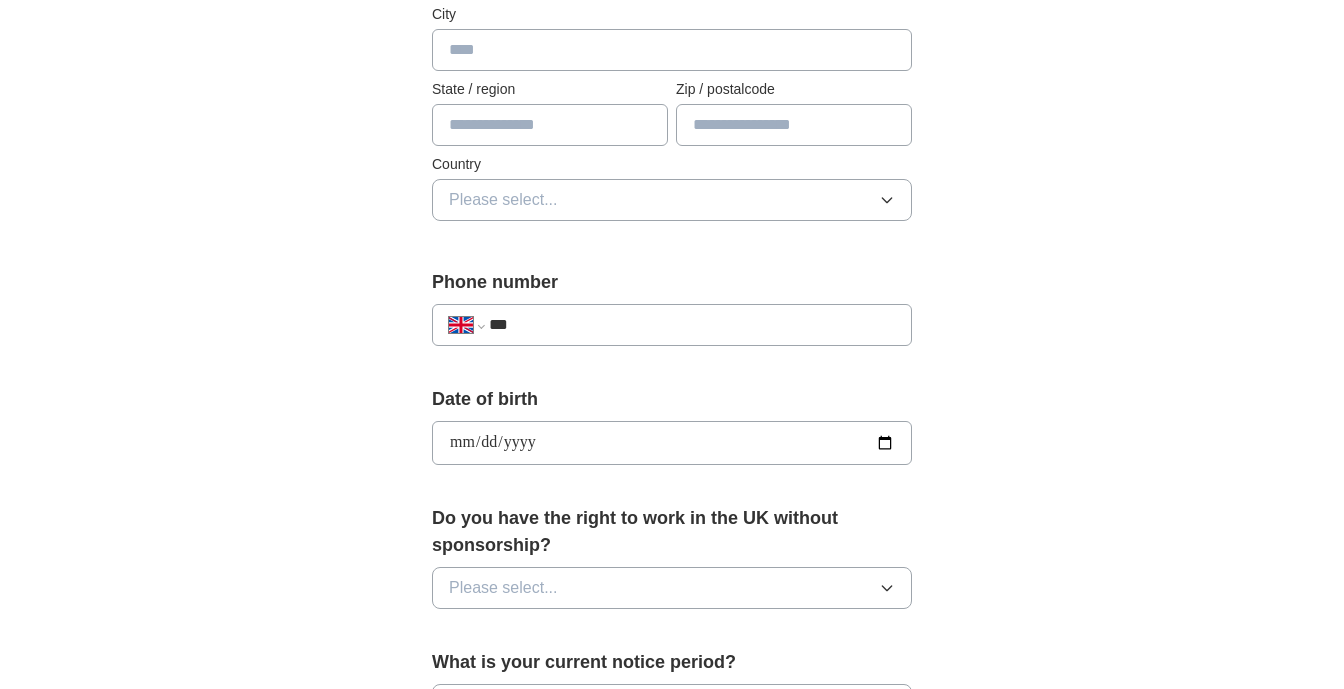 type on "**********" 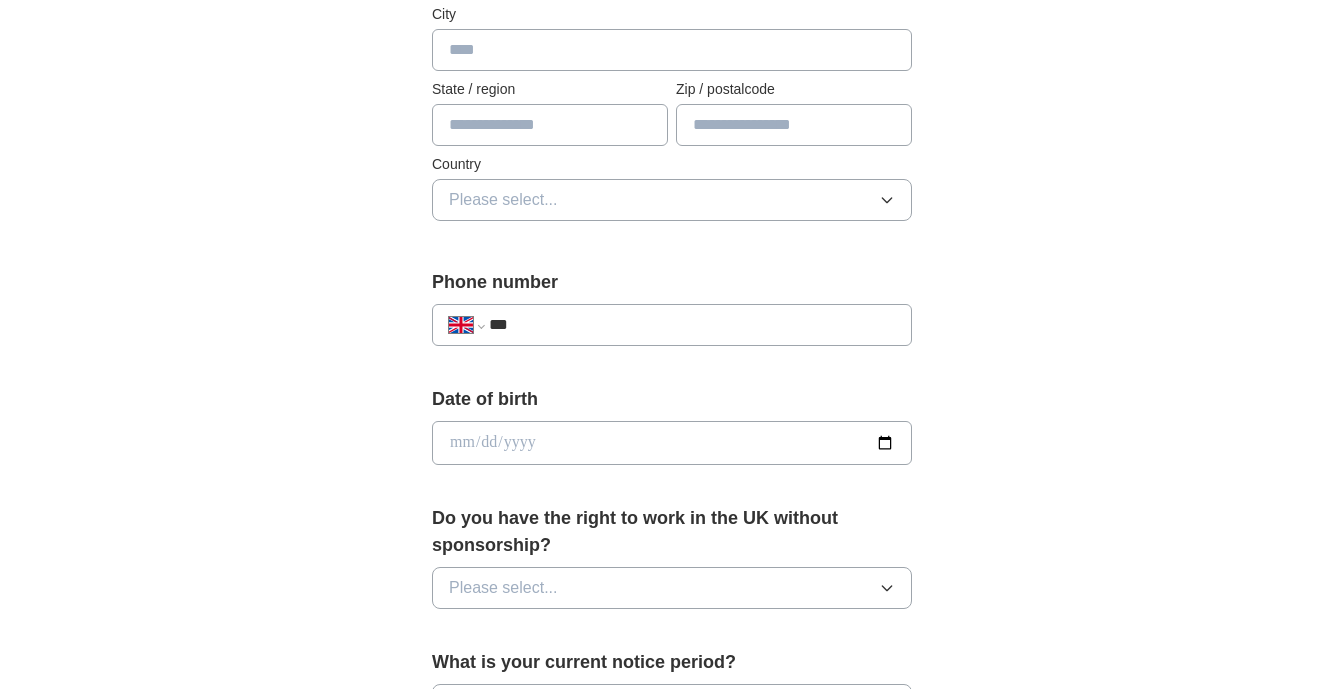 click at bounding box center [672, 443] 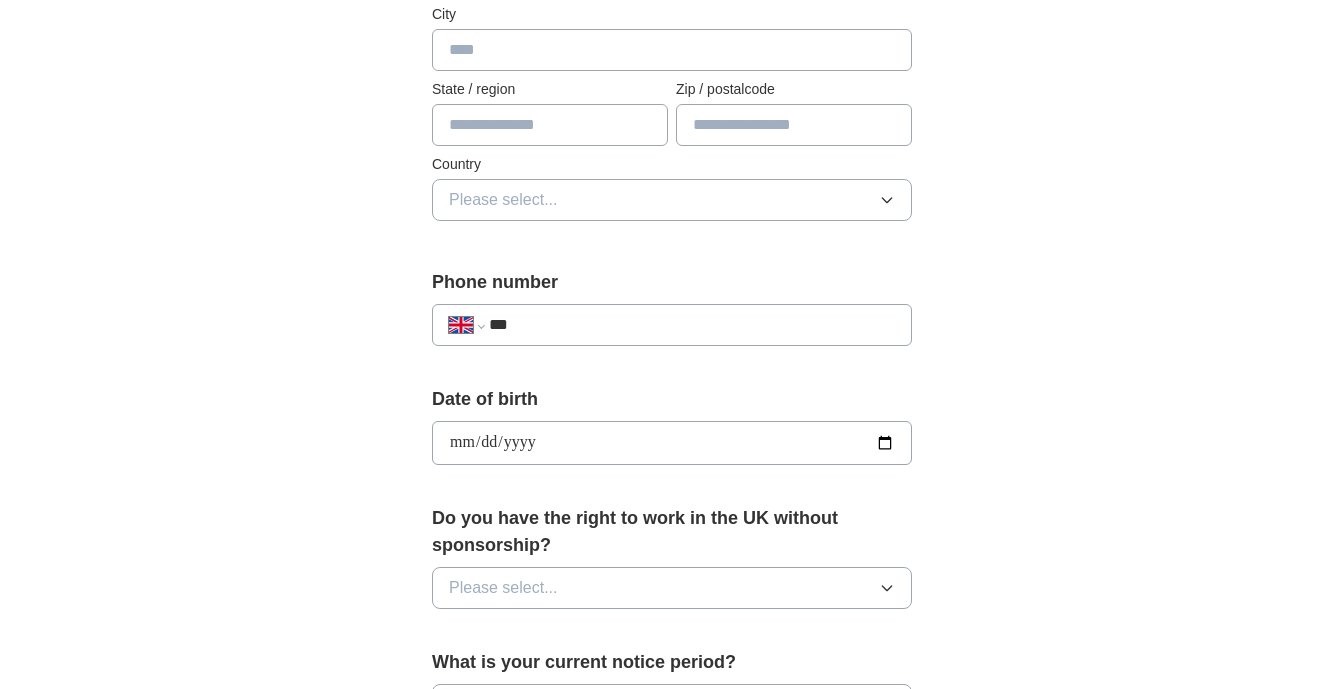 type on "**********" 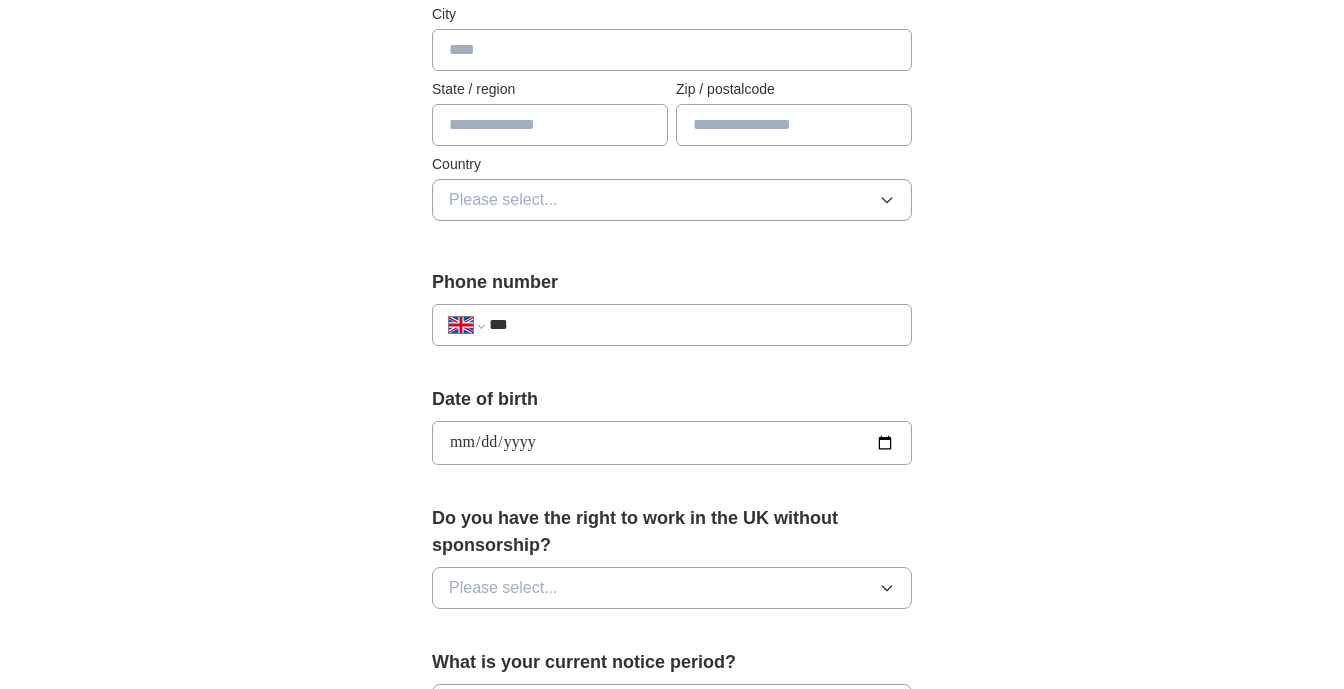 click on "**********" at bounding box center (672, 443) 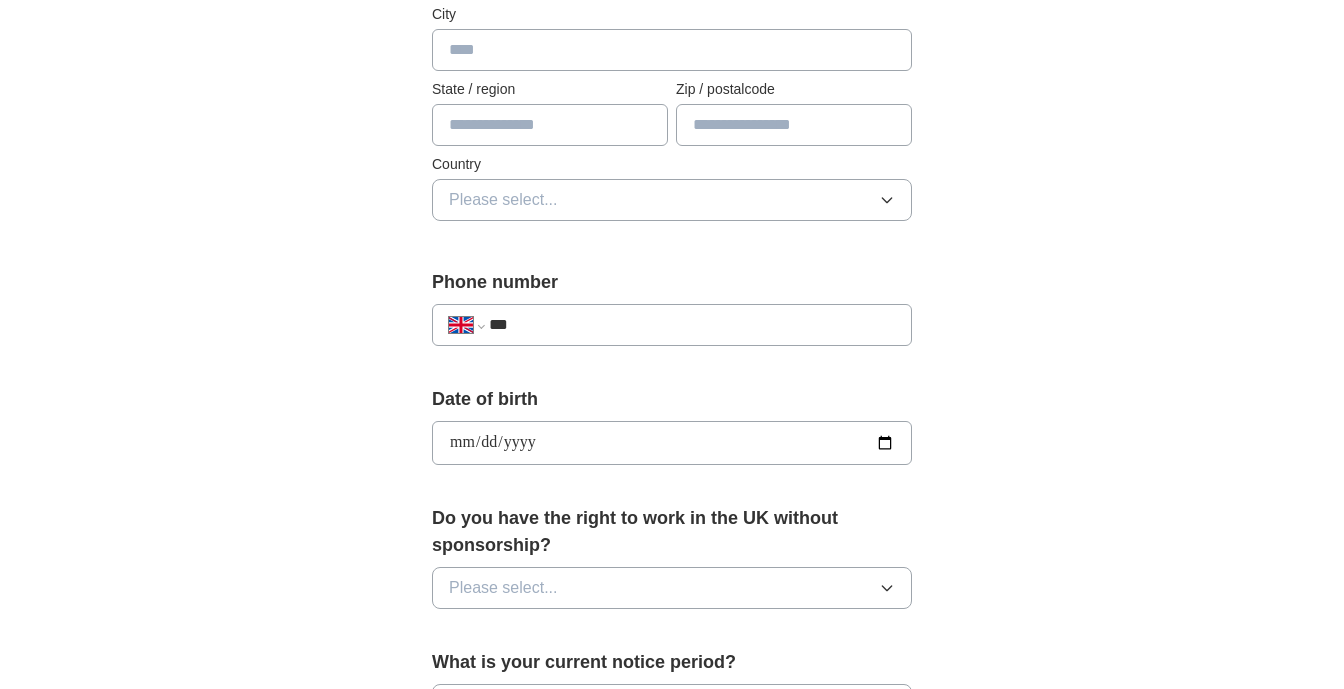 click on "**********" at bounding box center (672, 443) 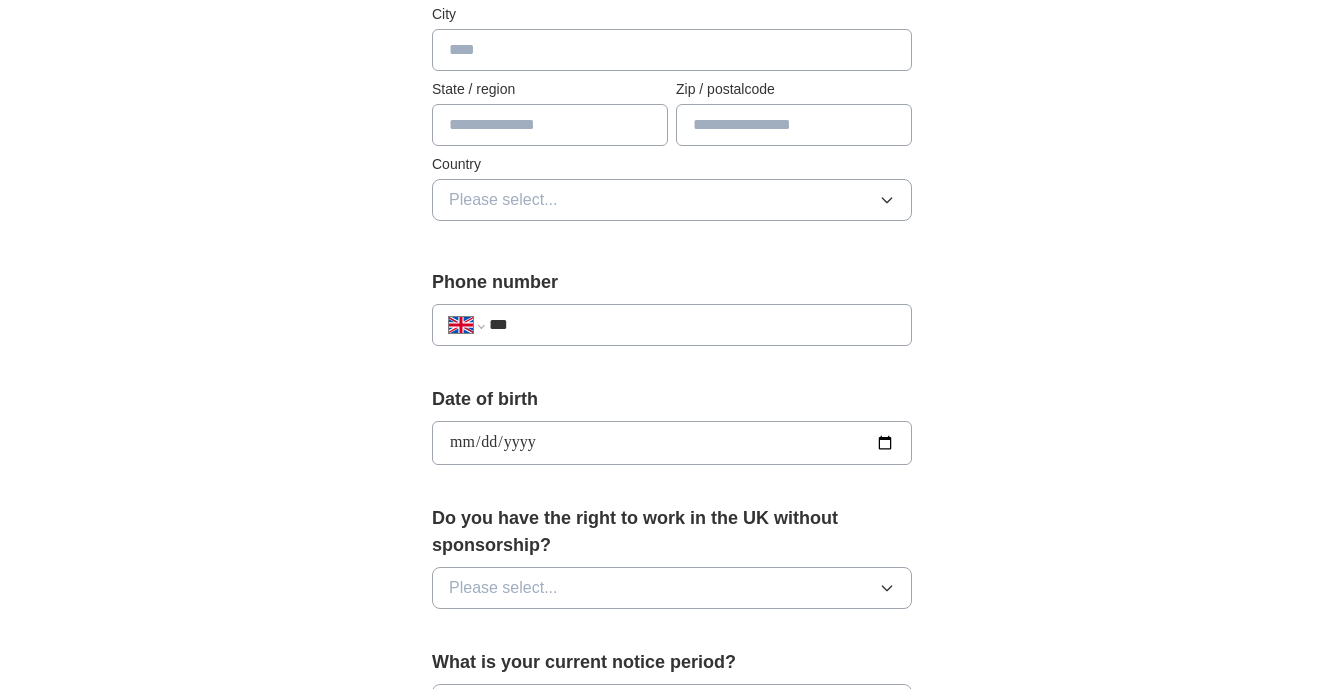 type on "**********" 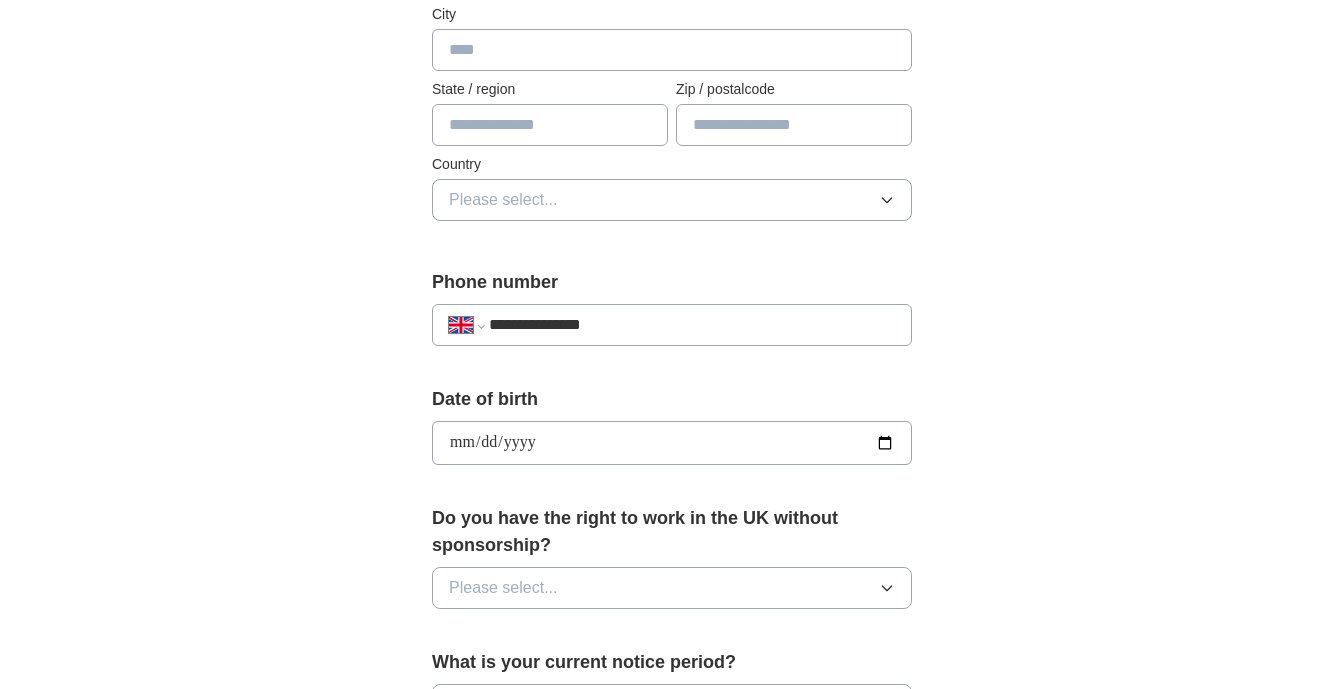 type on "**********" 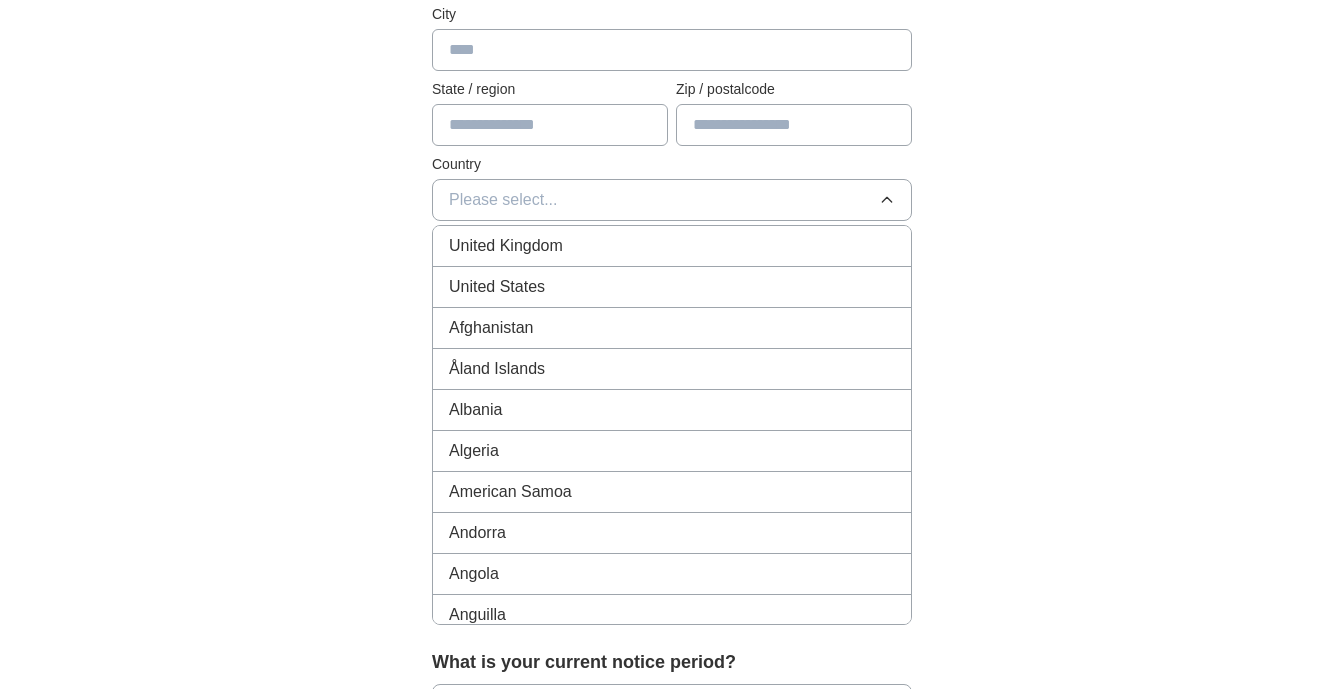 click on "United Kingdom" at bounding box center [672, 246] 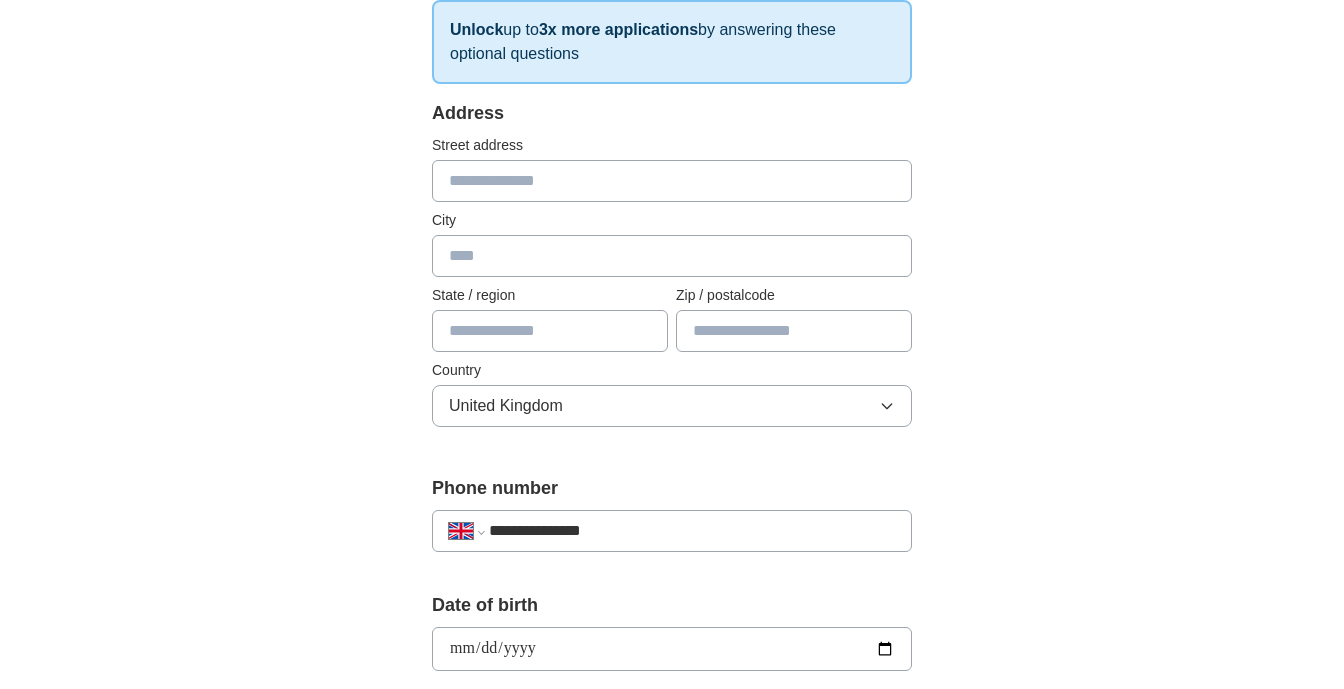 scroll, scrollTop: 314, scrollLeft: 0, axis: vertical 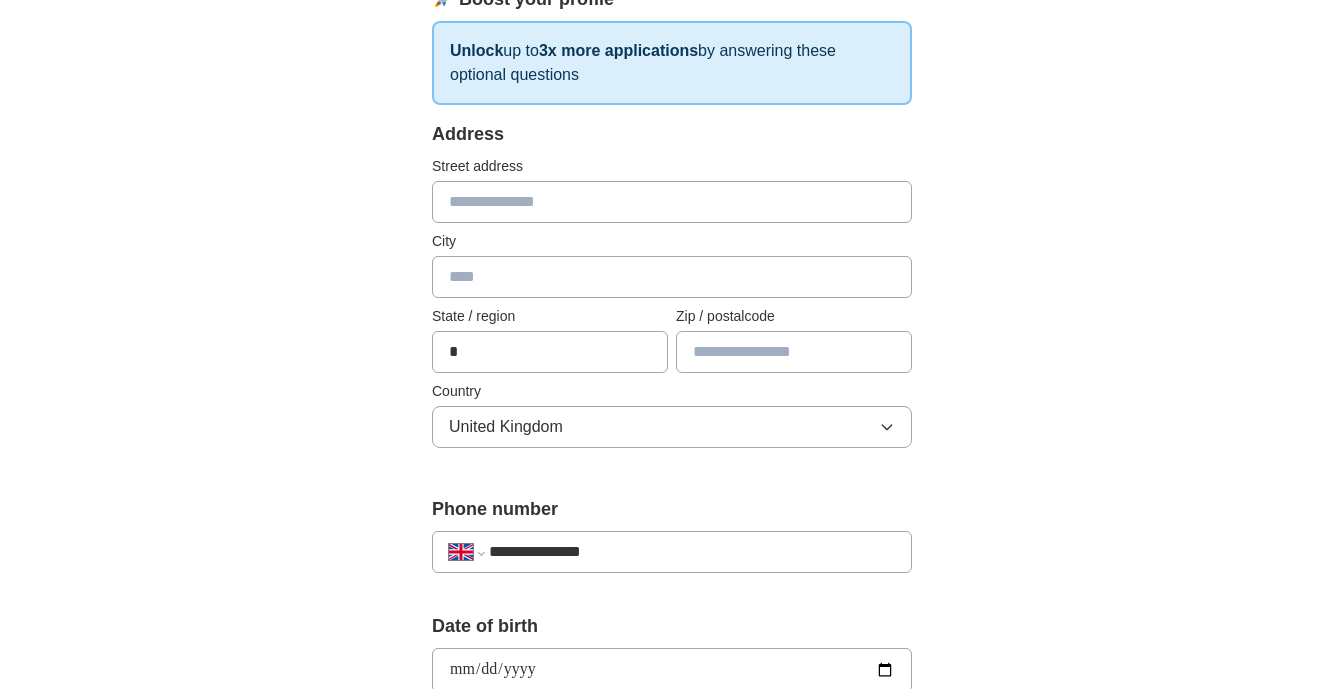 type on "*" 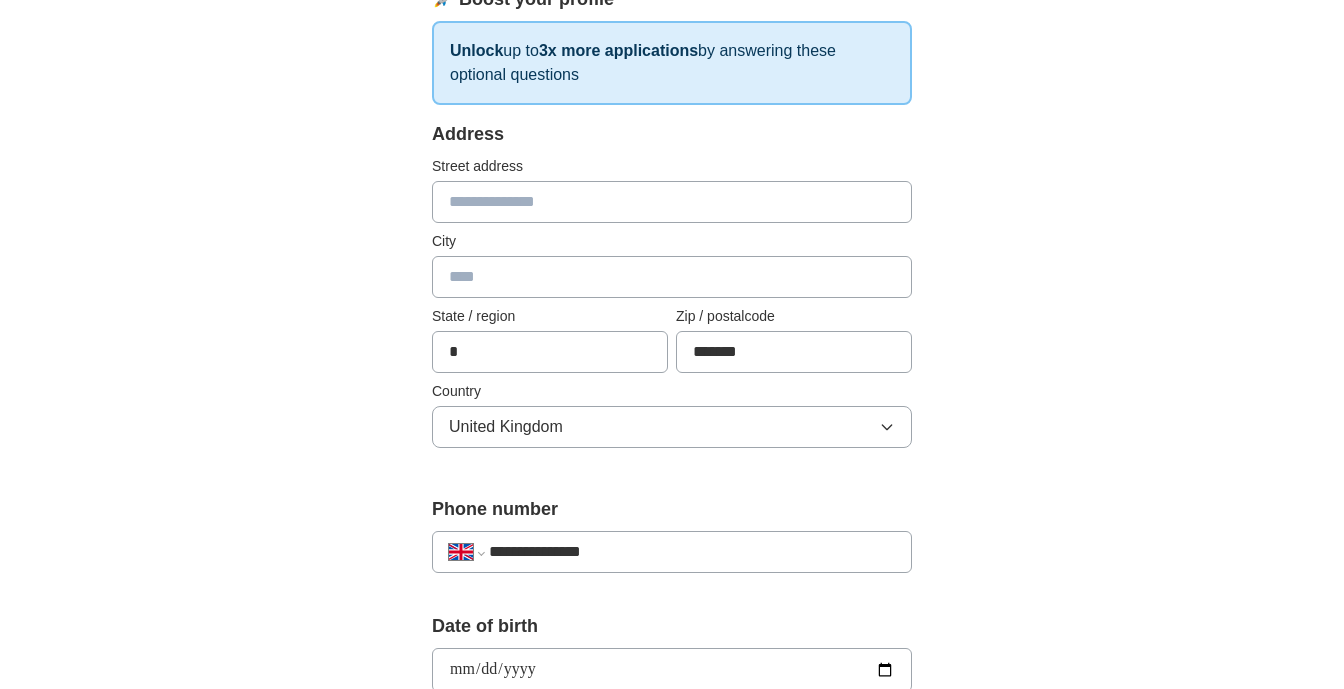 type on "*******" 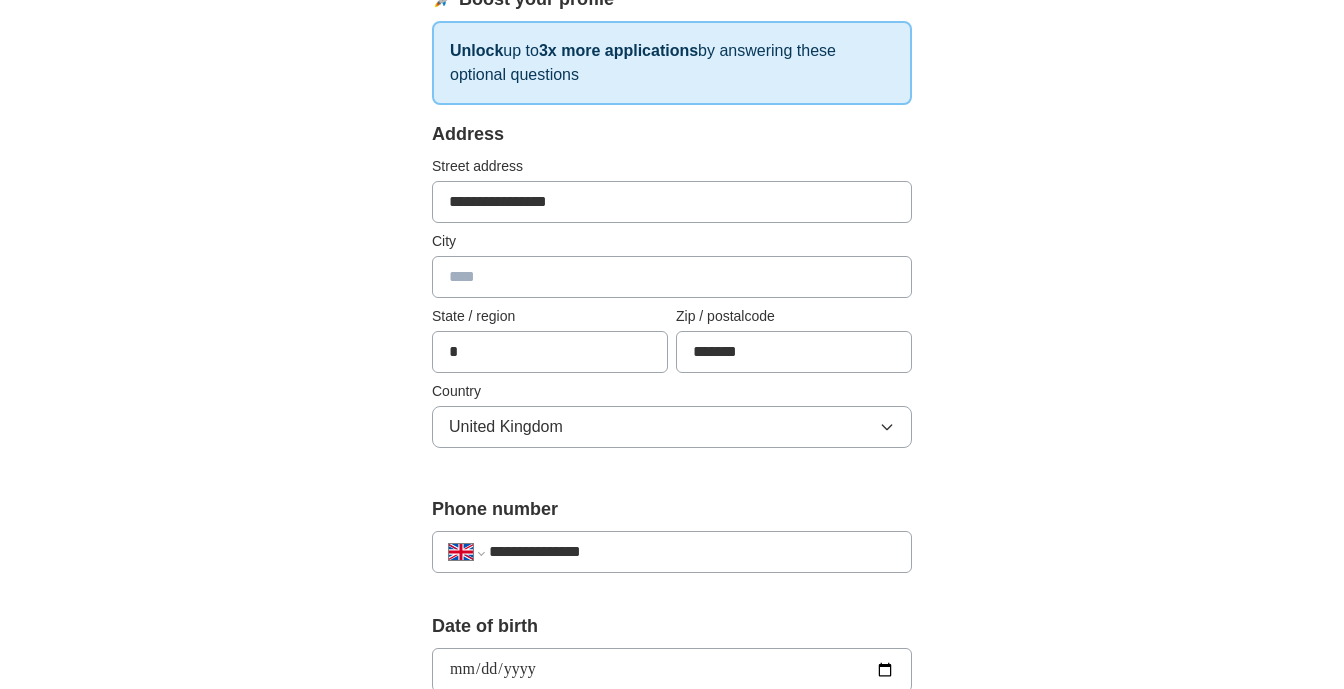 type on "**********" 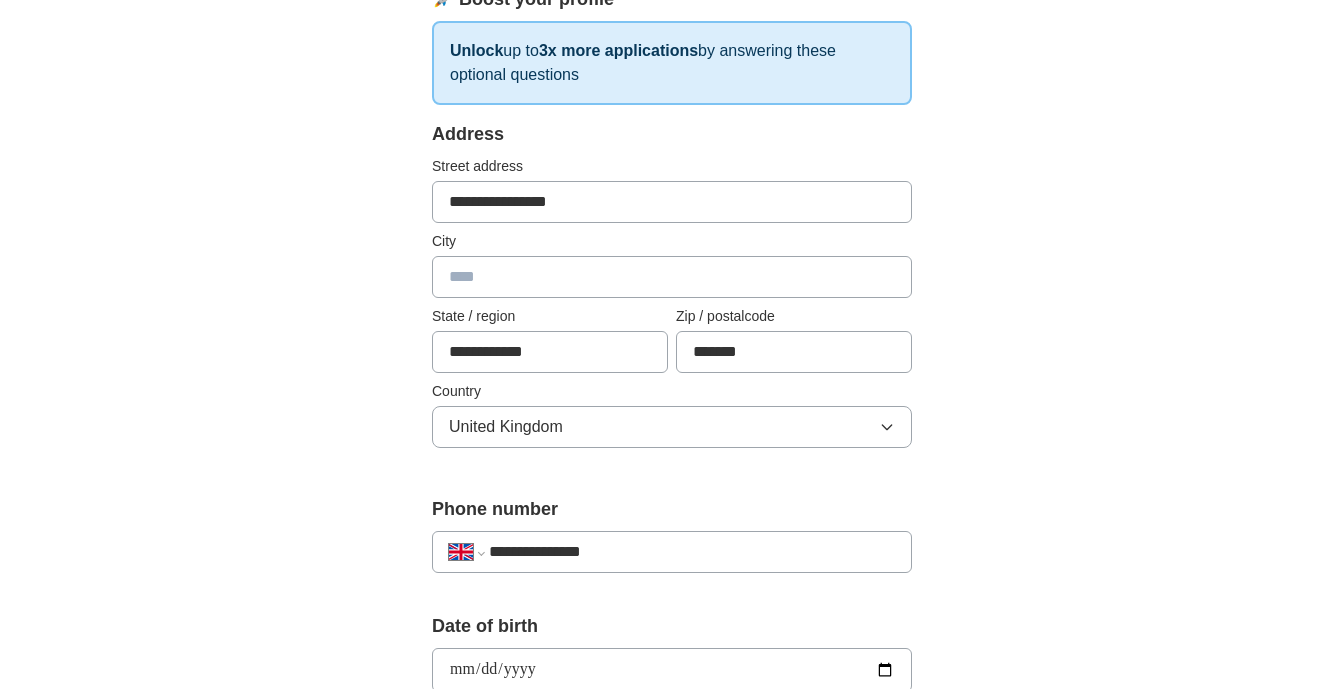 type on "**********" 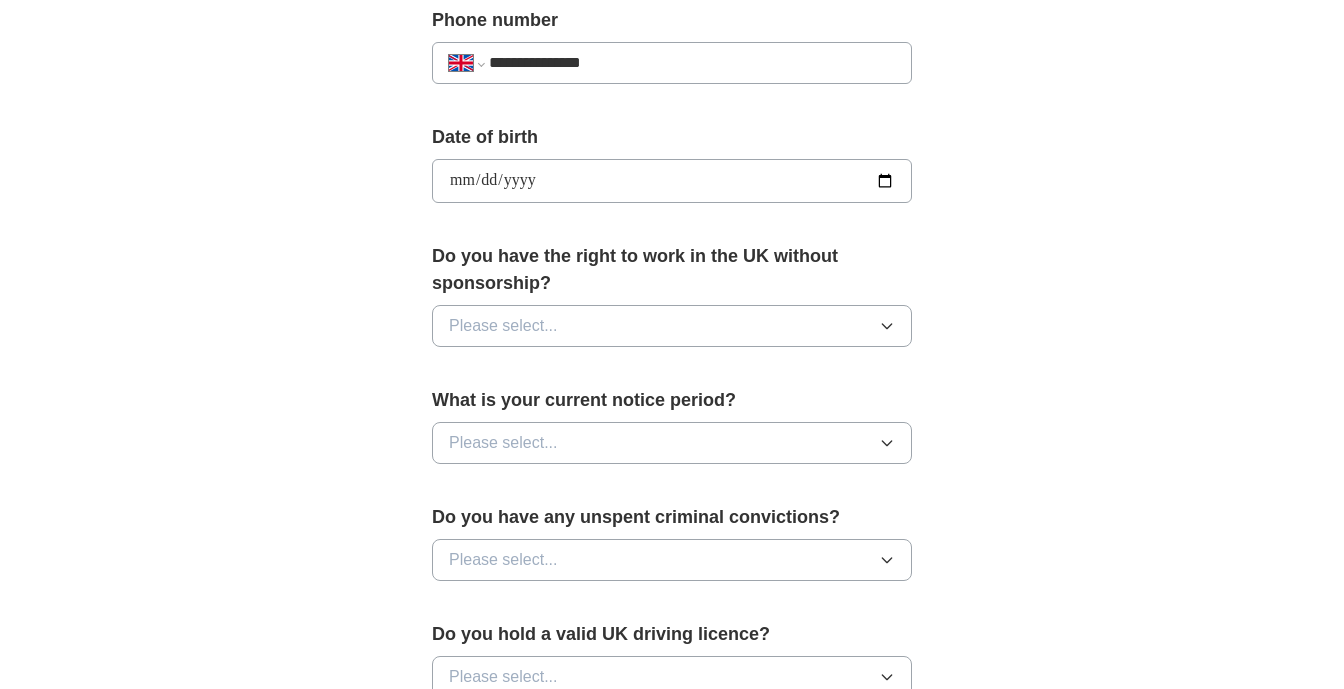scroll, scrollTop: 811, scrollLeft: 0, axis: vertical 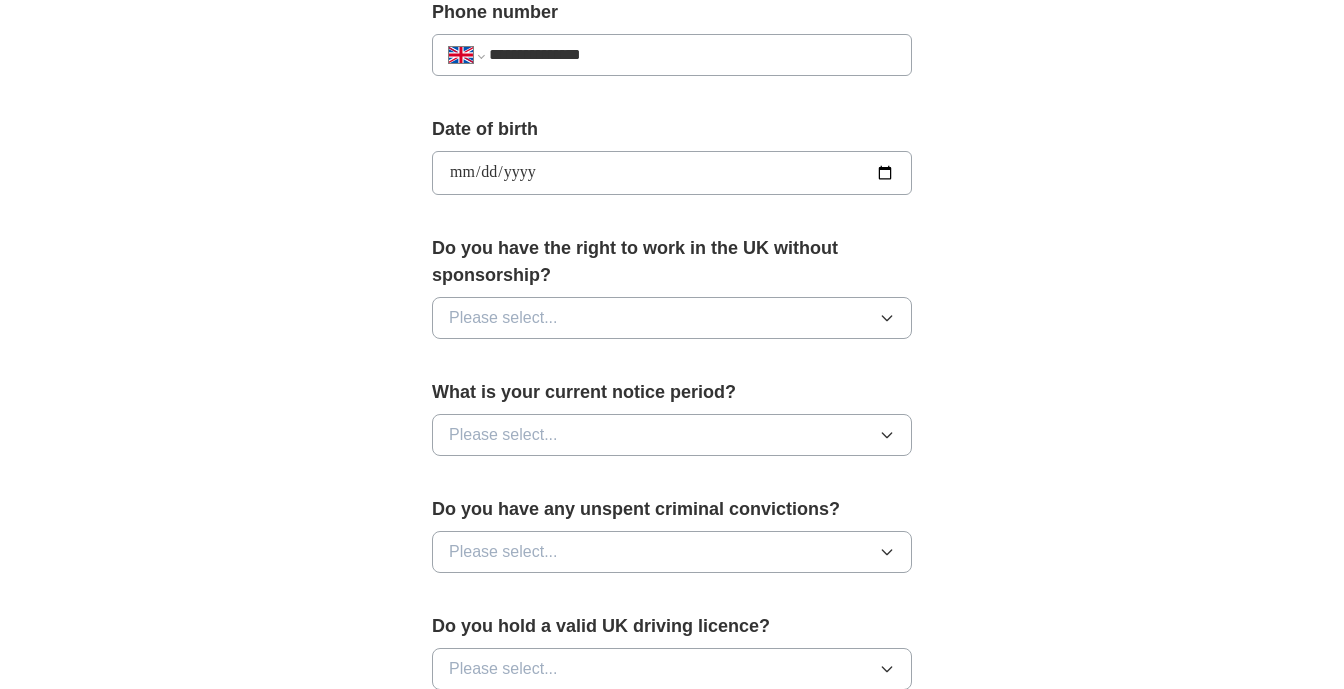 type on "********" 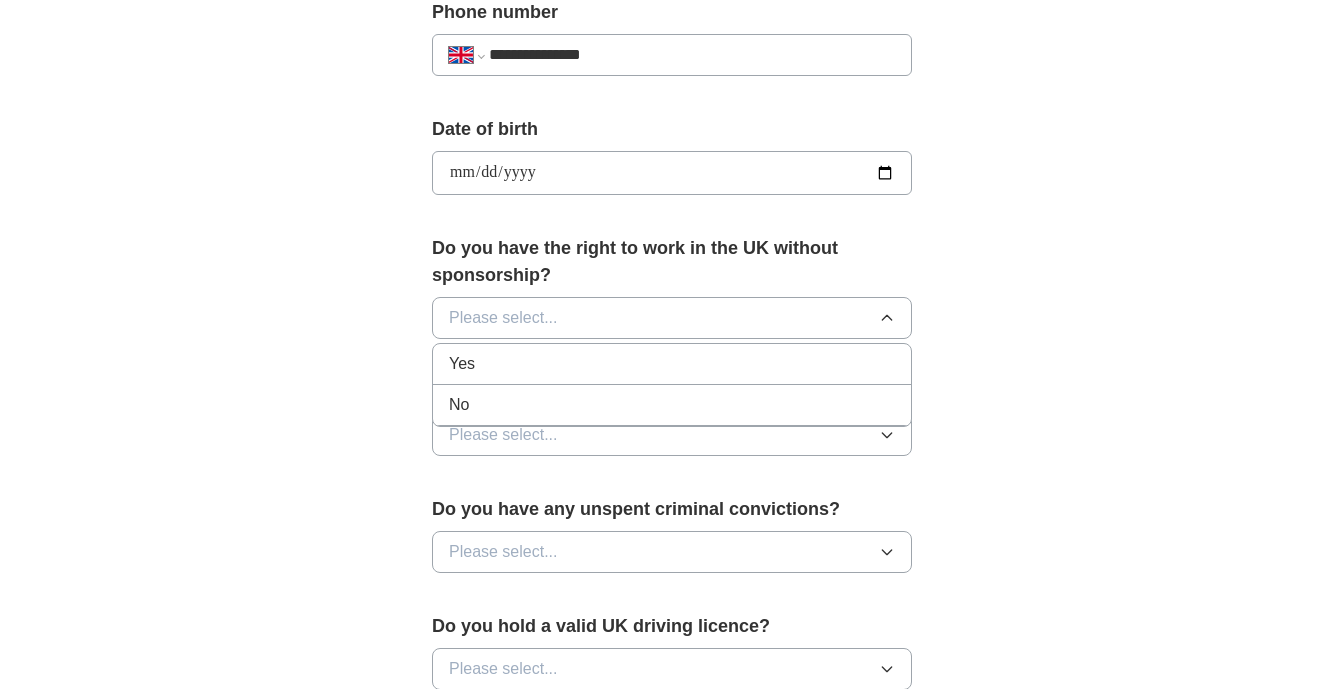 click on "No" at bounding box center (672, 405) 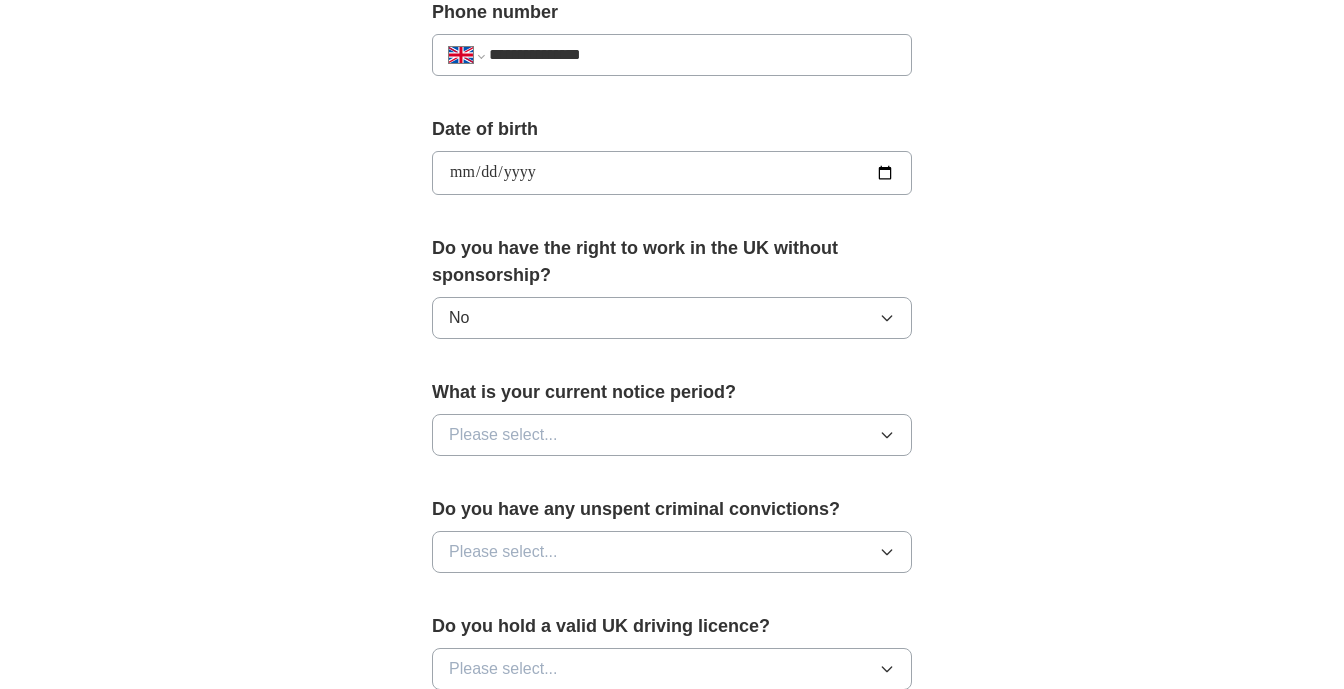 click on "Please select..." at bounding box center [672, 435] 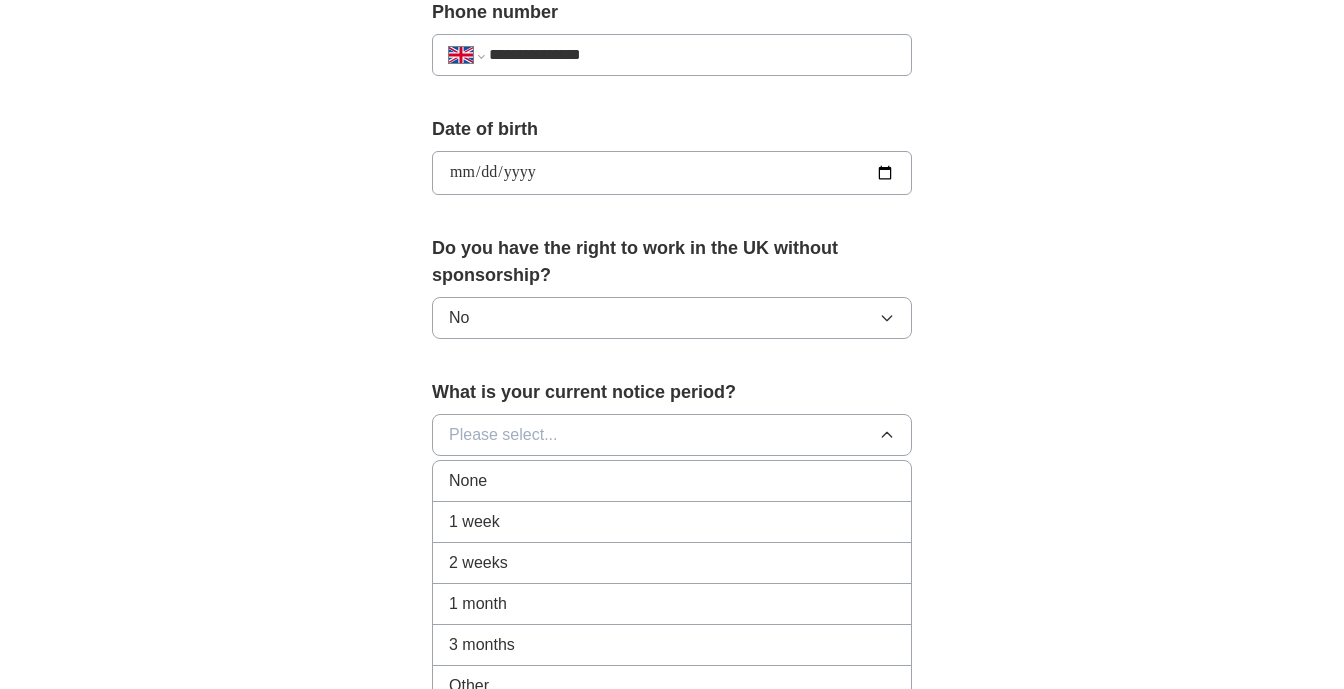 click on "2 weeks" at bounding box center [672, 563] 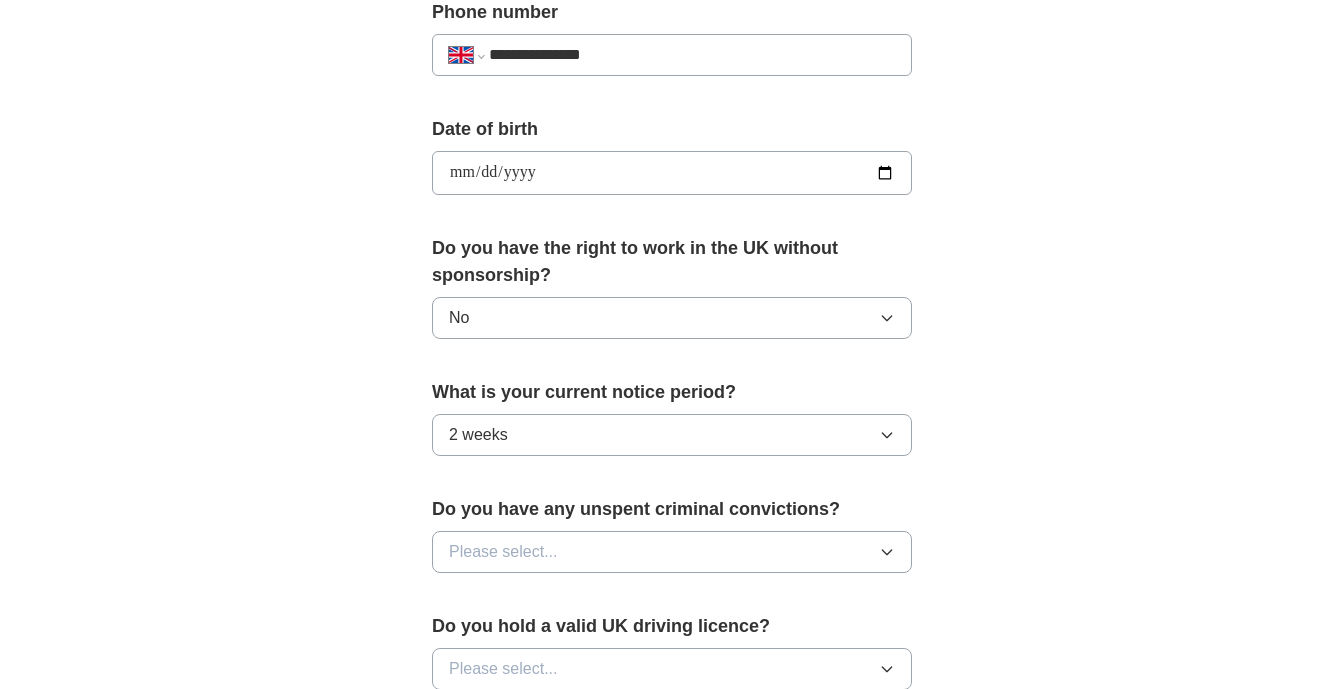 click on "Please select..." at bounding box center [672, 552] 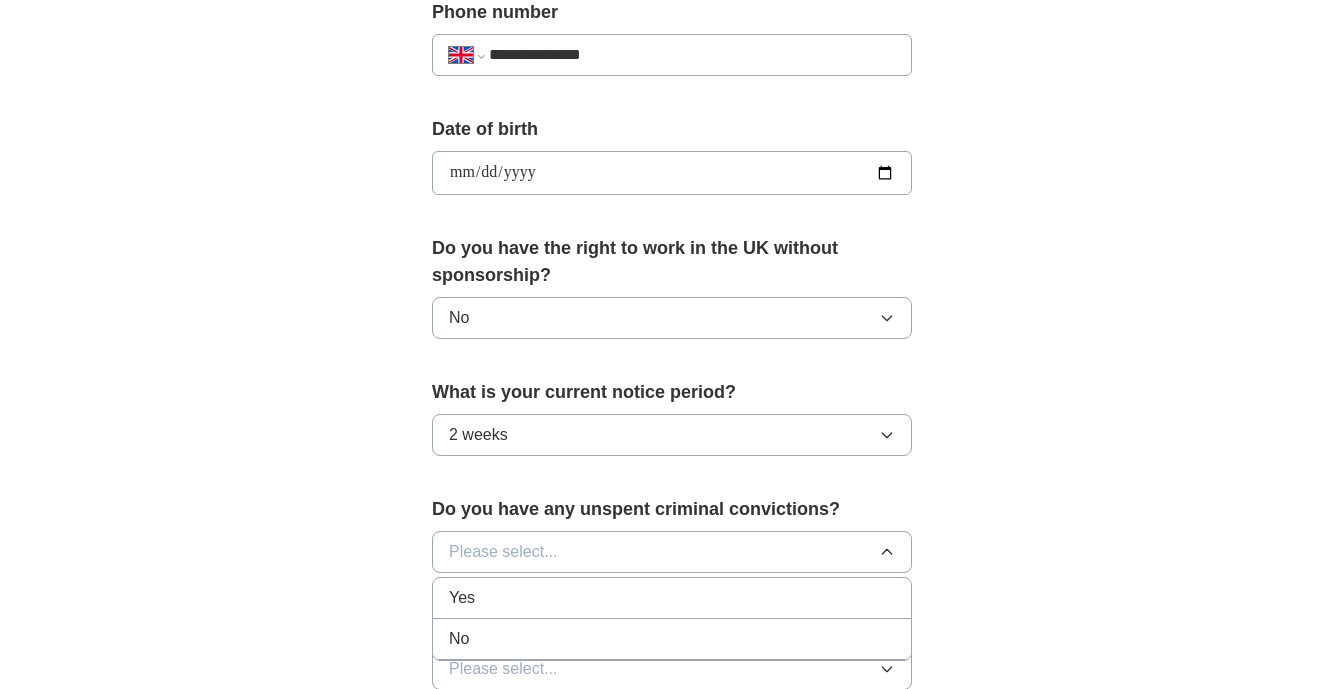 click on "No" at bounding box center (672, 639) 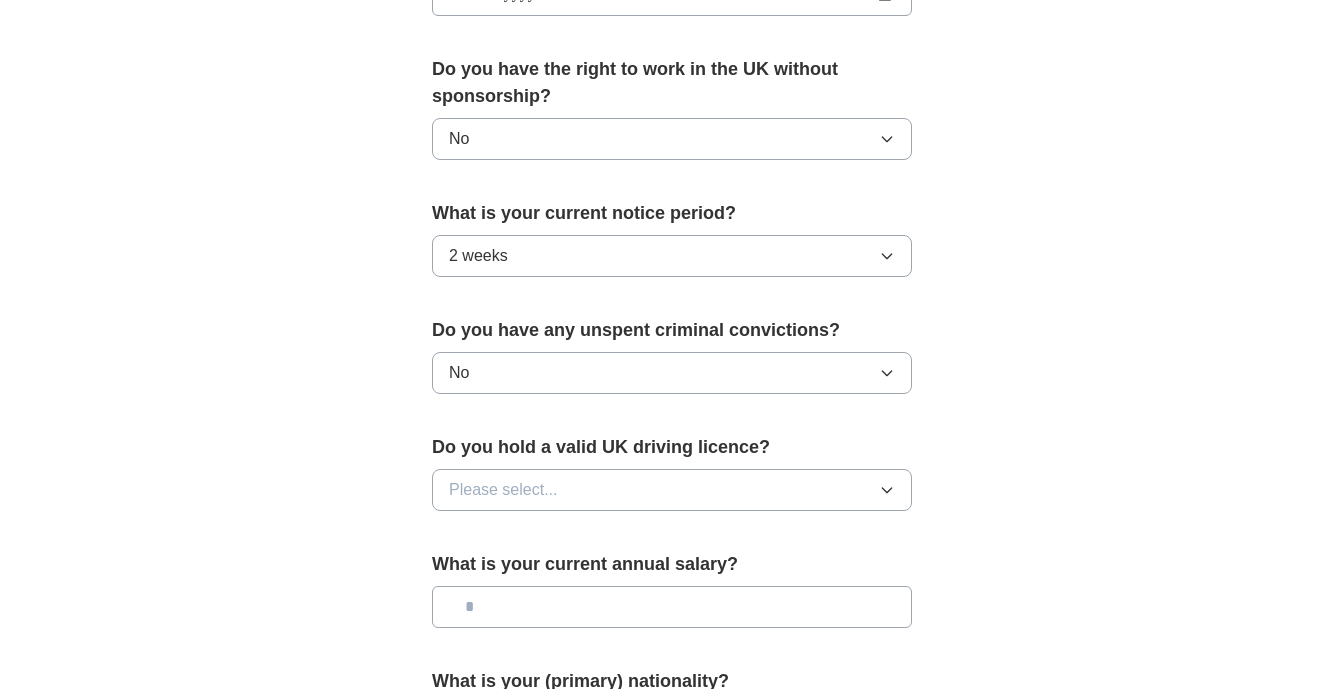 scroll, scrollTop: 999, scrollLeft: 0, axis: vertical 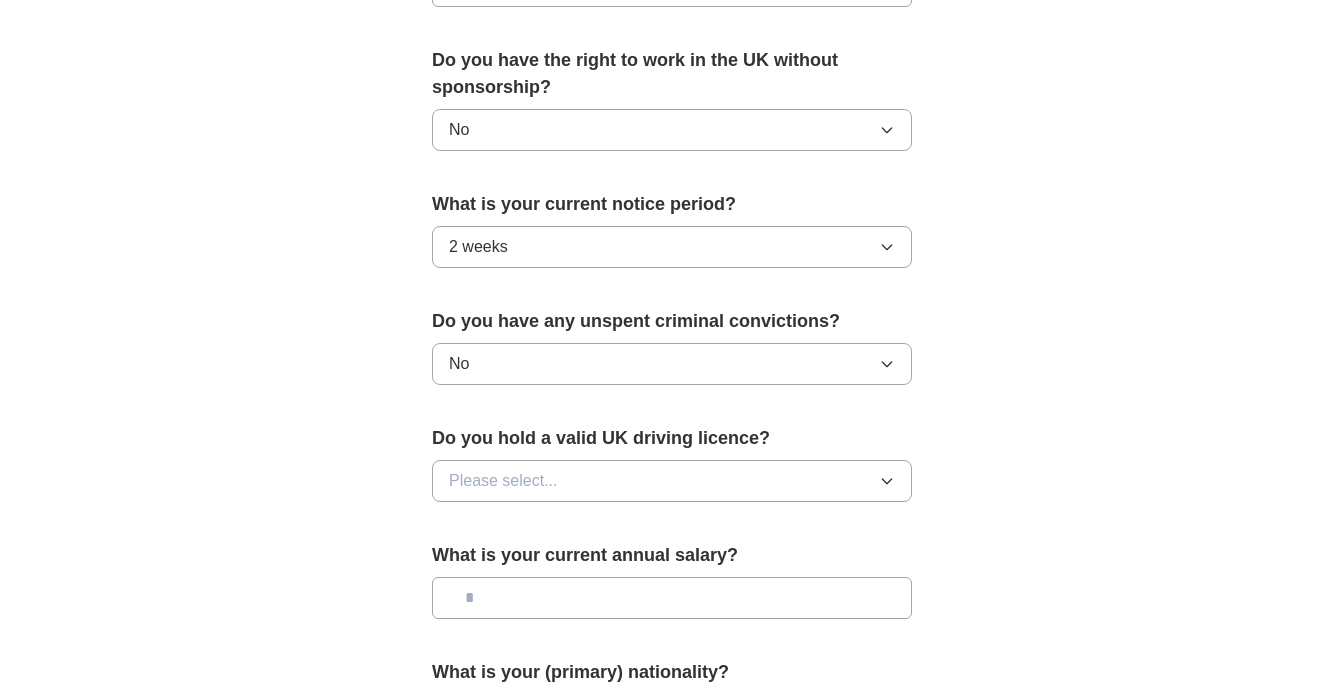 click on "Please select..." at bounding box center (672, 481) 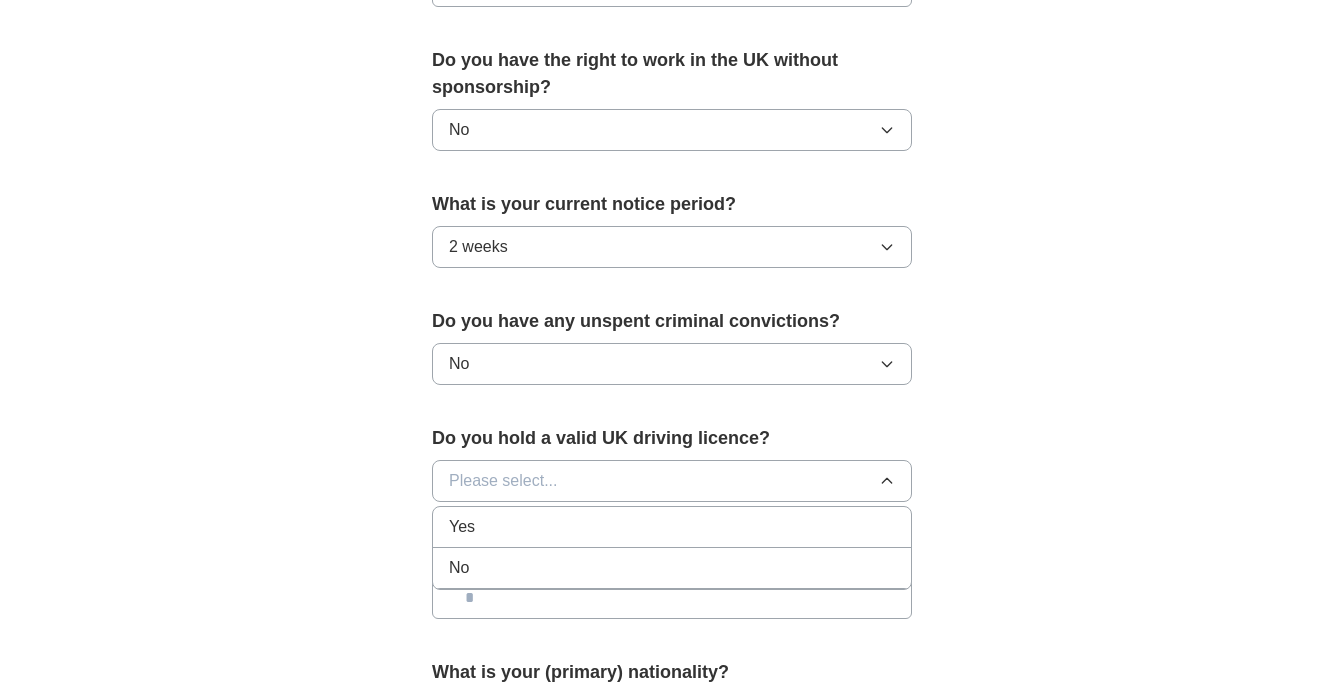 click on "Yes" at bounding box center (672, 527) 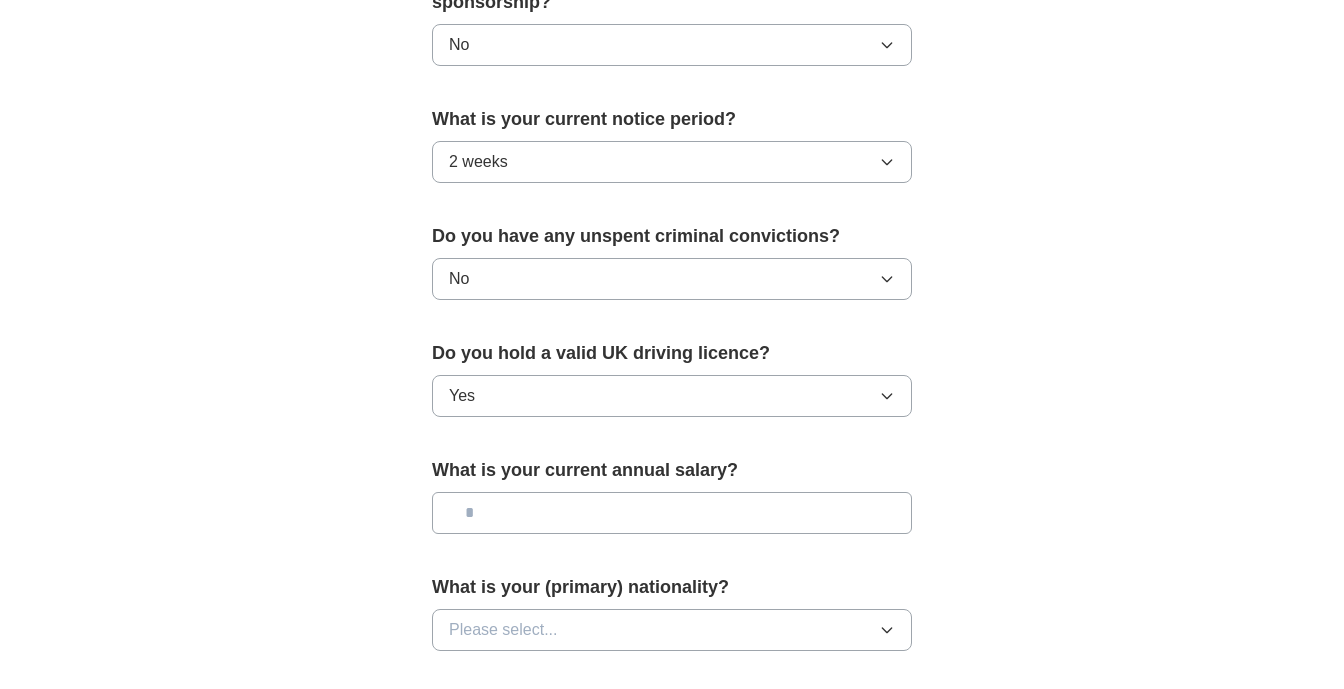 scroll, scrollTop: 1129, scrollLeft: 0, axis: vertical 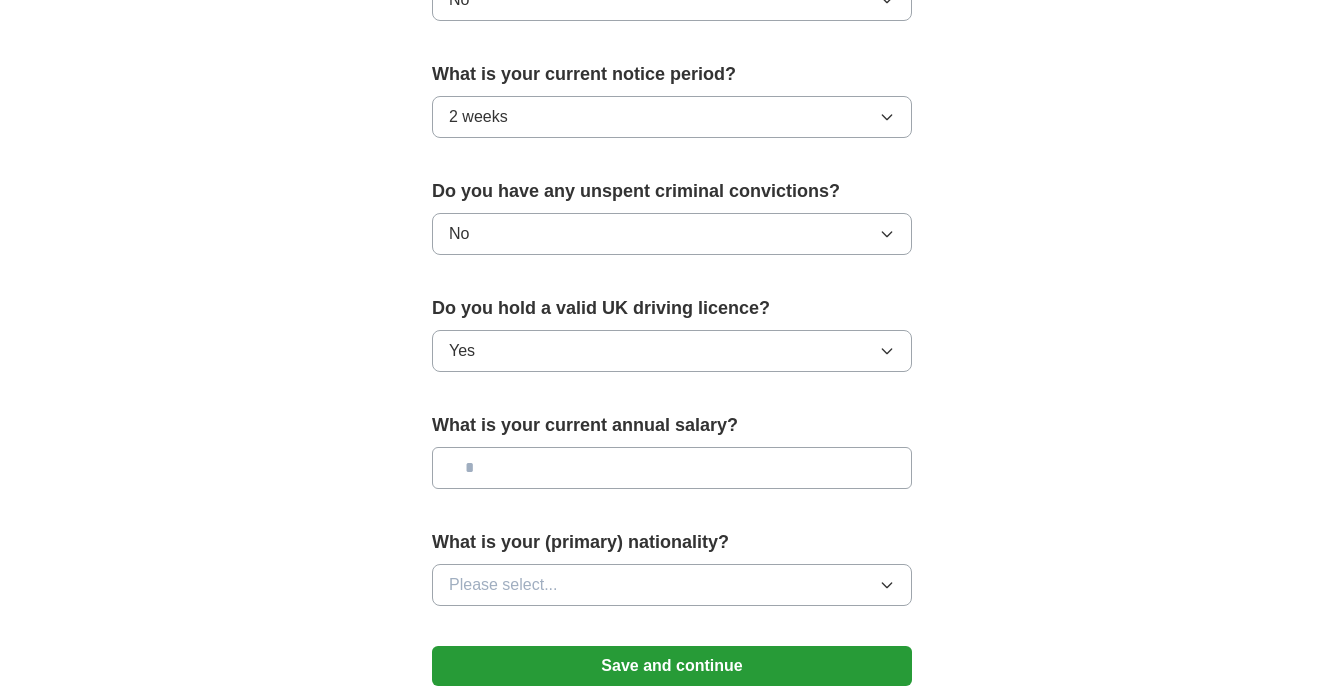 click at bounding box center (672, 468) 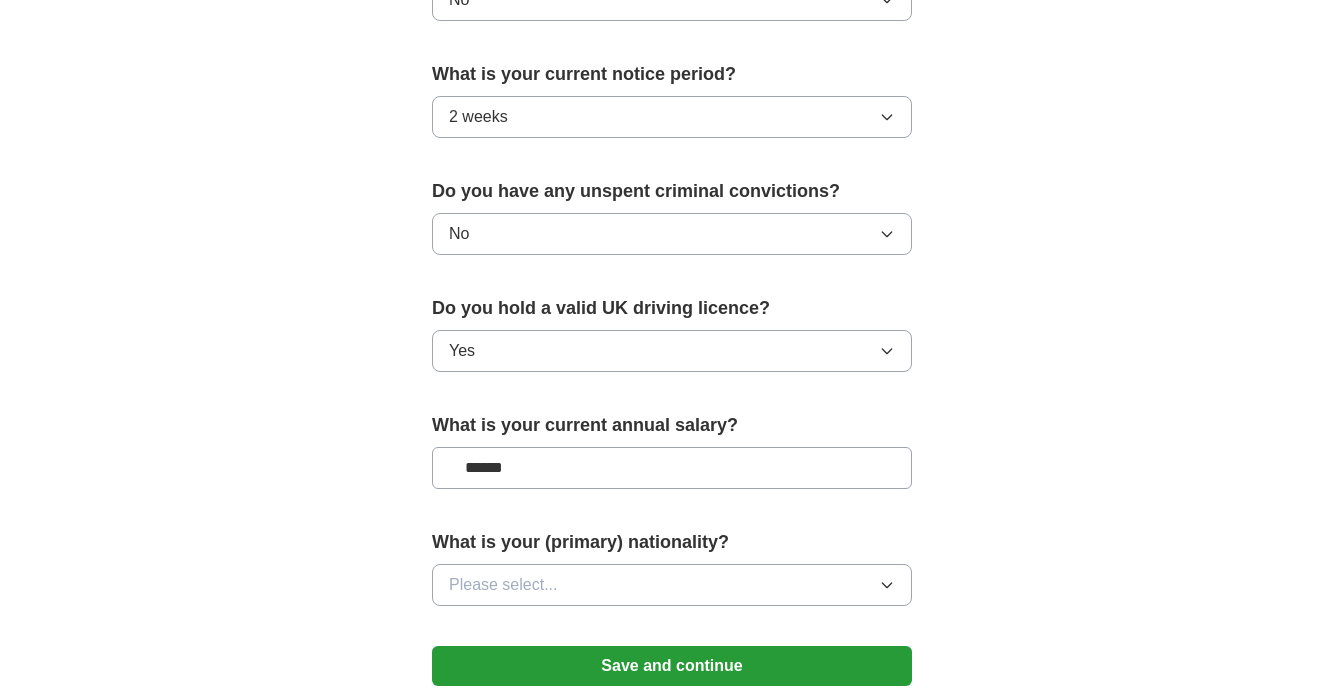 type on "*******" 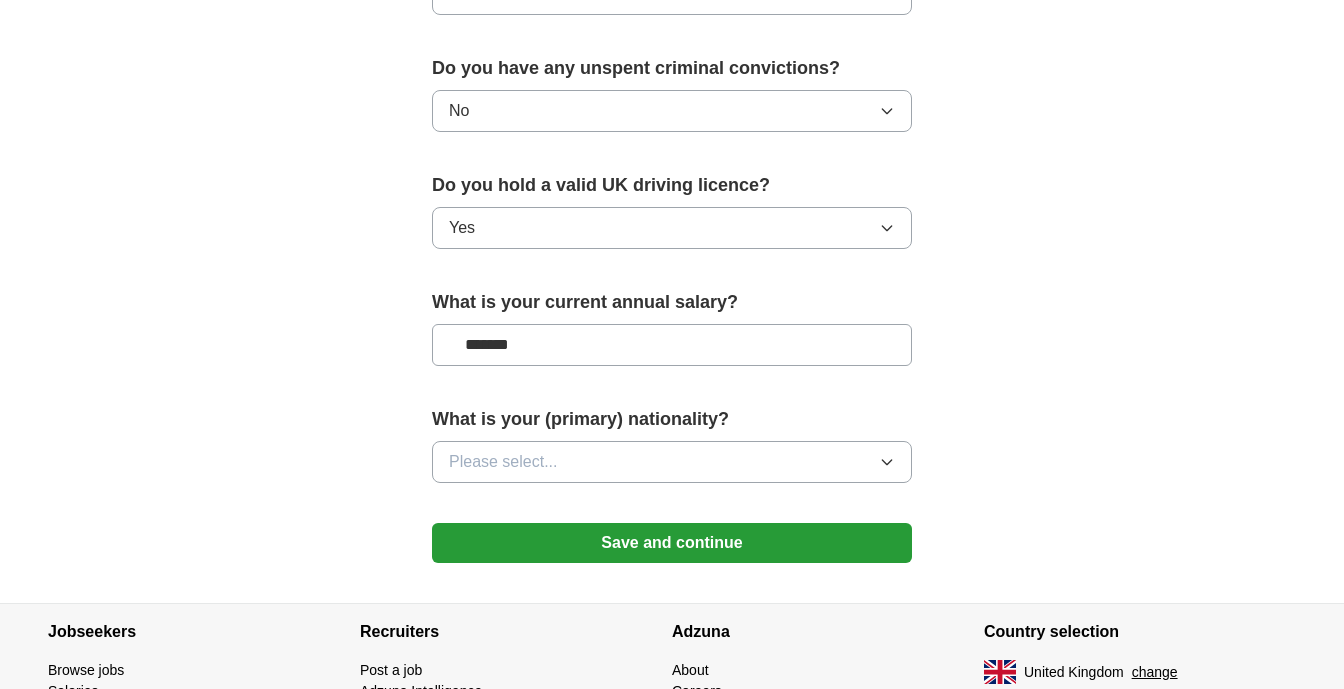 scroll, scrollTop: 1253, scrollLeft: 0, axis: vertical 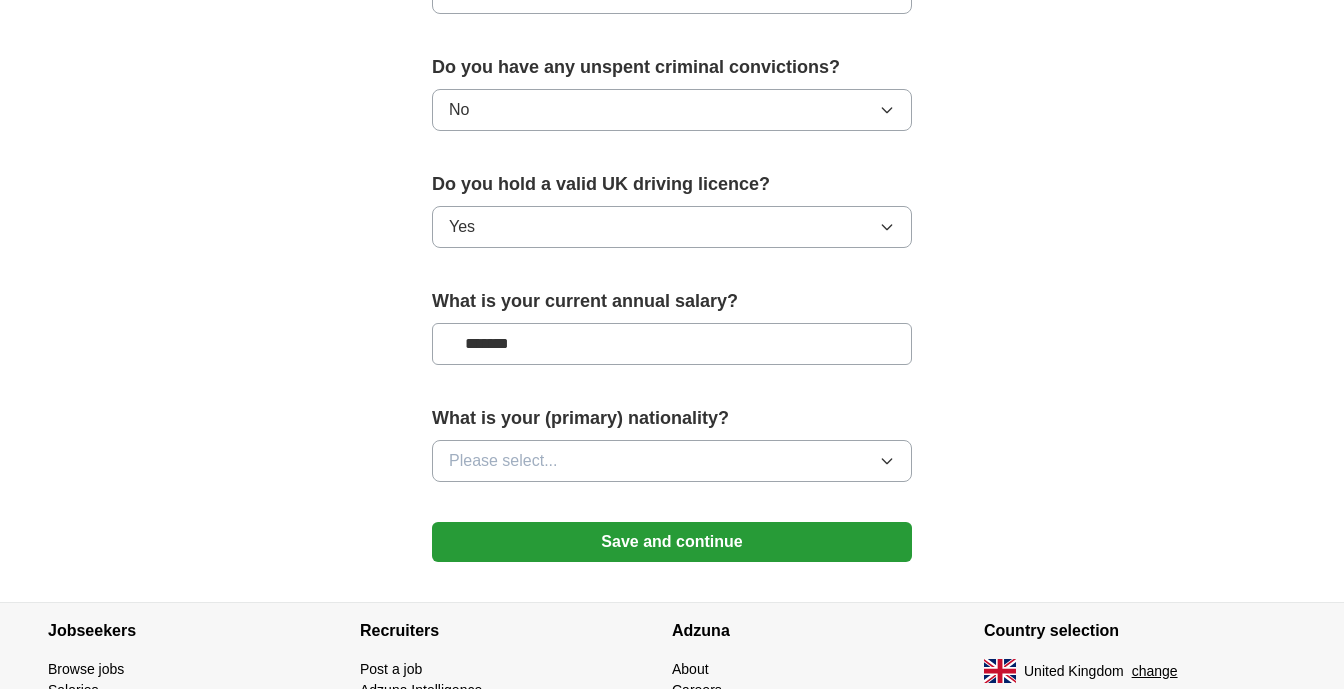 click on "Please select..." at bounding box center [672, 461] 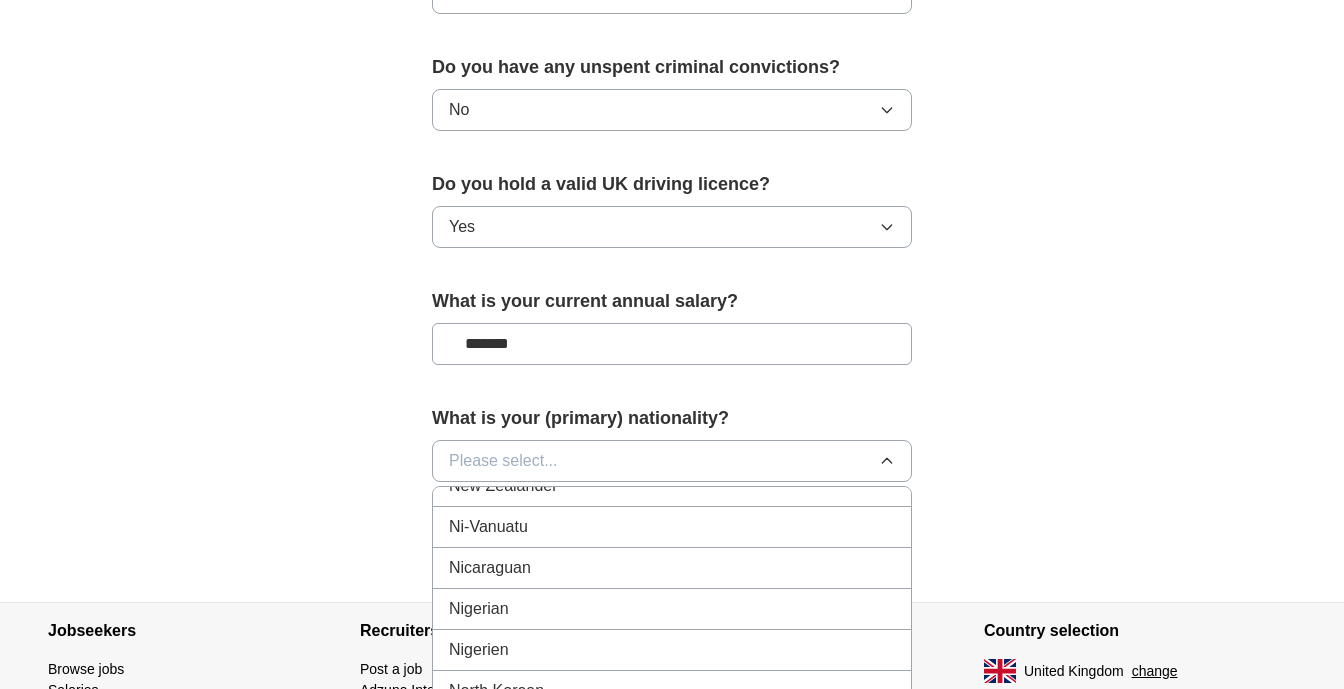 scroll, scrollTop: 5197, scrollLeft: 0, axis: vertical 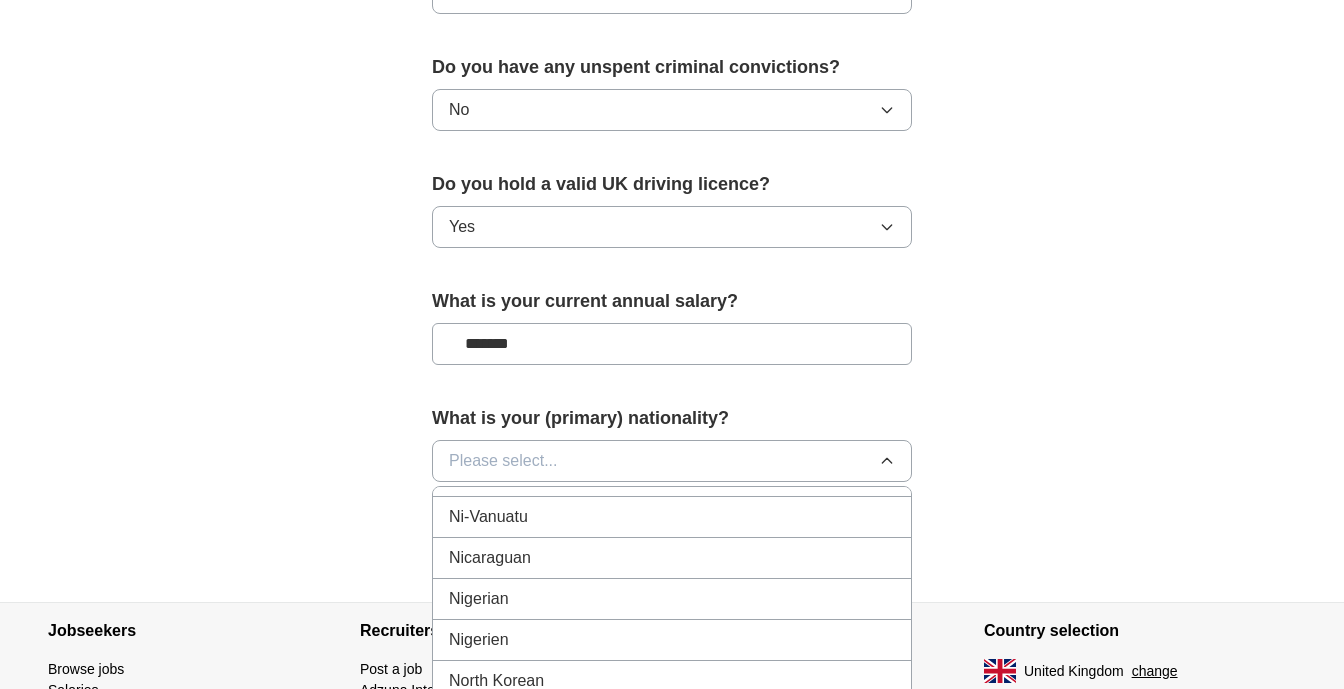 click on "Nigerian" at bounding box center (672, 599) 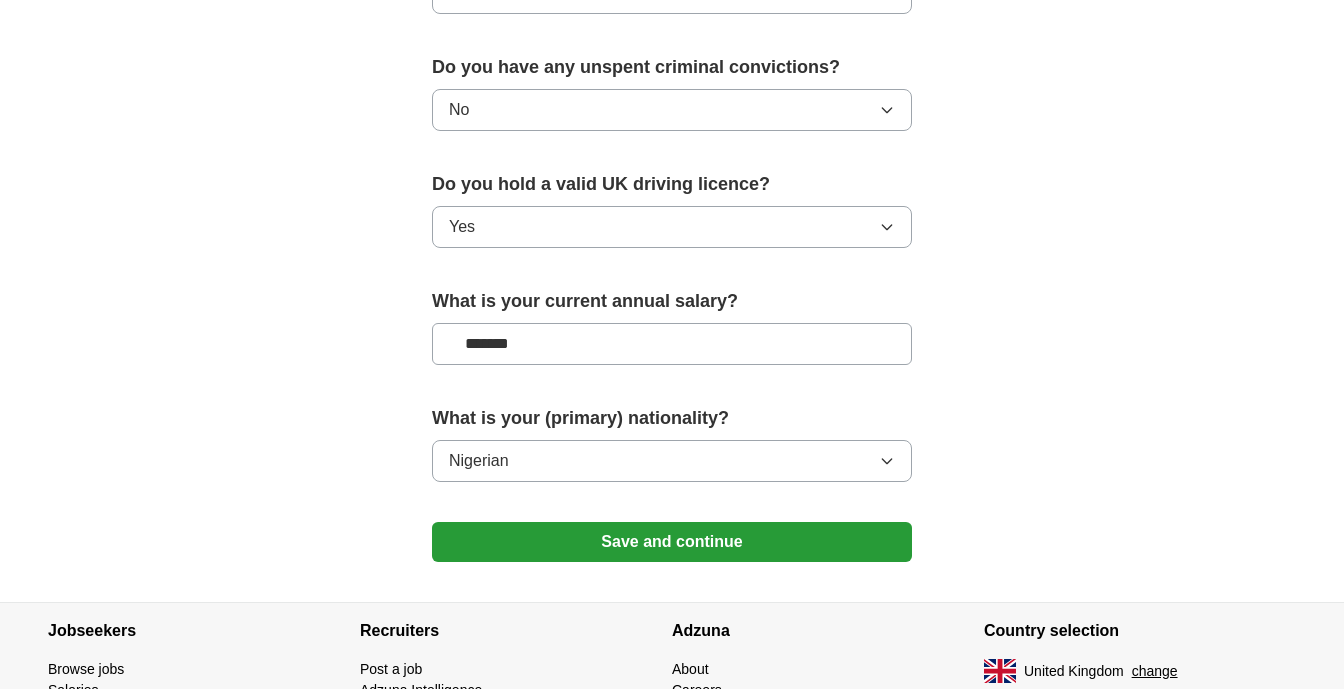 click on "Save and continue" at bounding box center (672, 542) 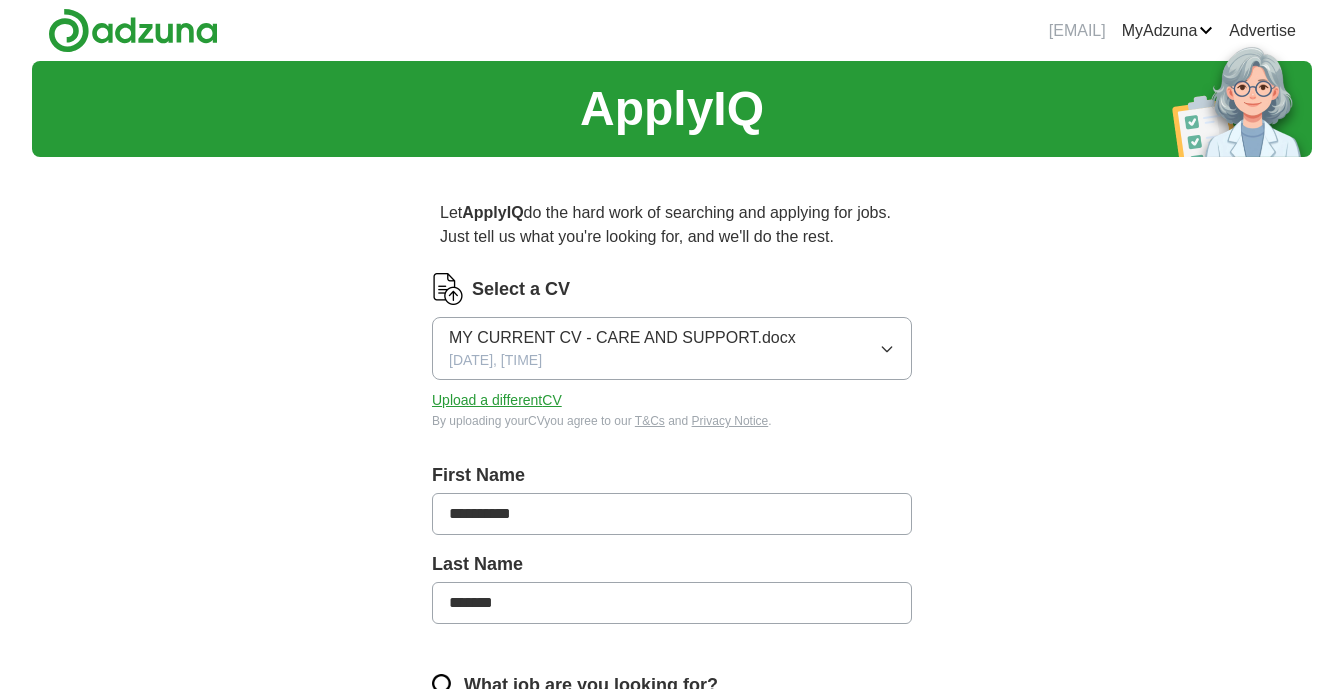 scroll, scrollTop: 0, scrollLeft: 0, axis: both 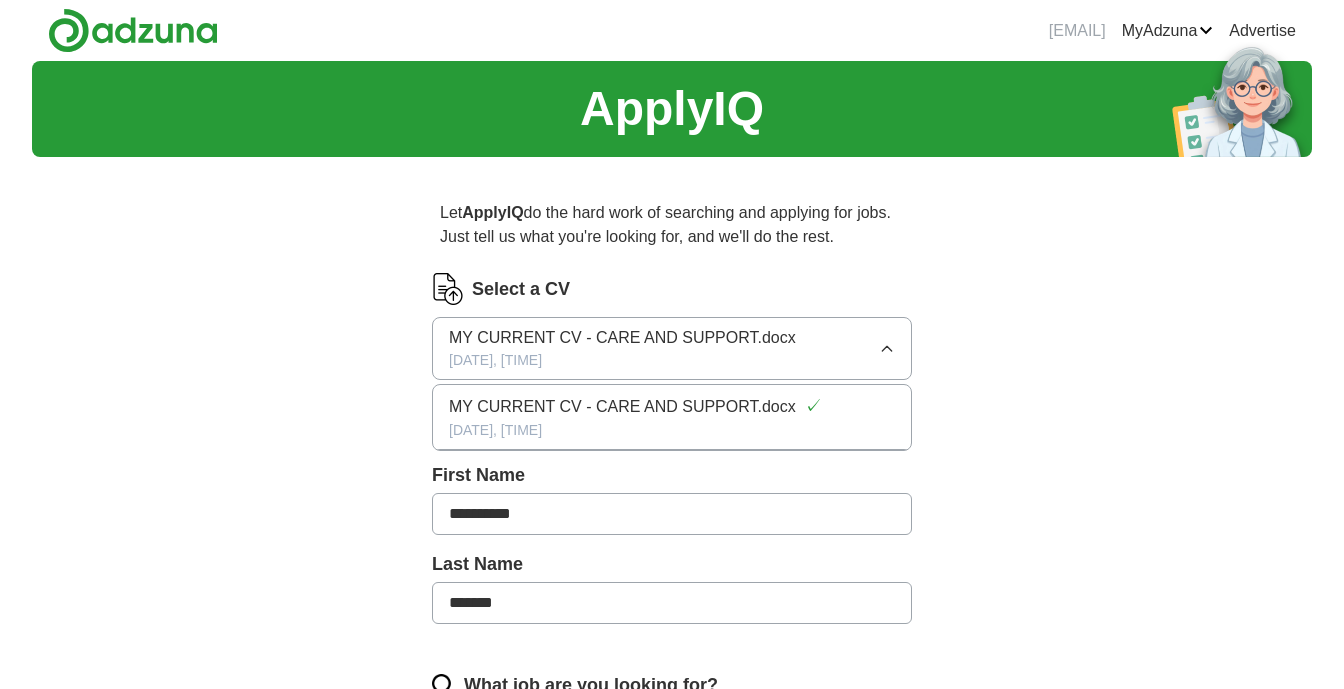 click at bounding box center [448, 289] 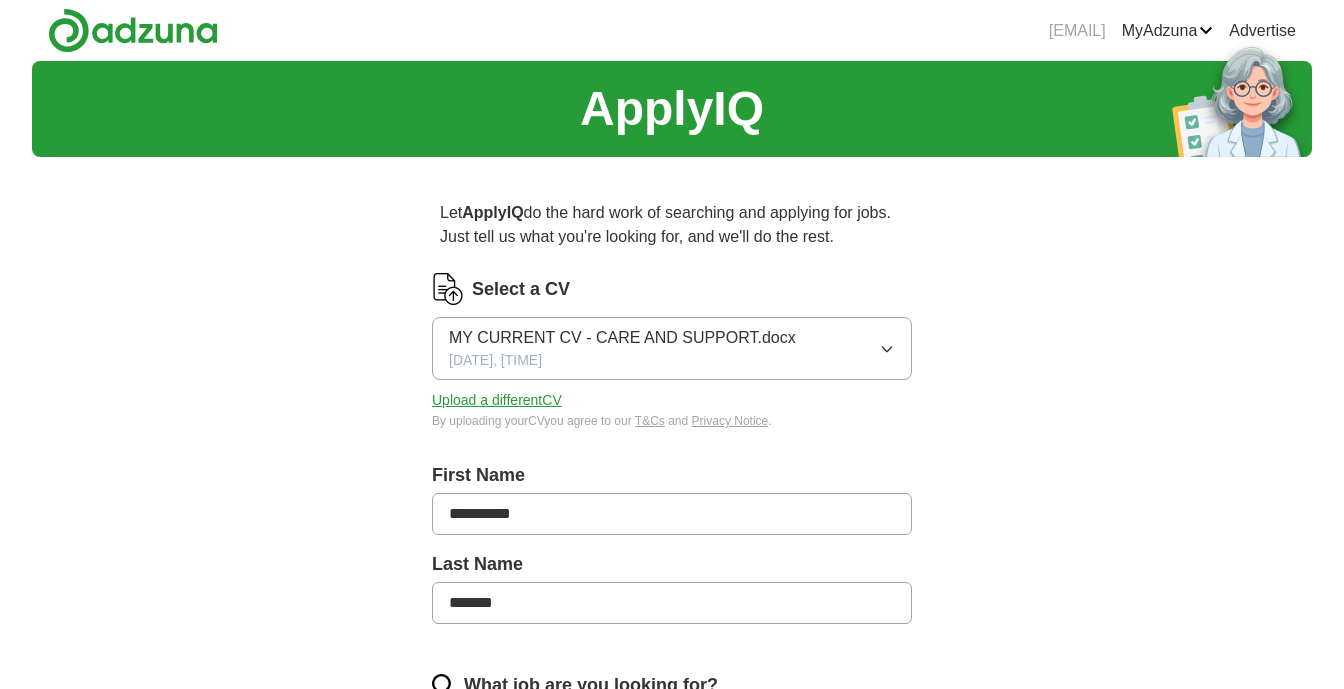 click on "Upload a different  CV" at bounding box center (497, 400) 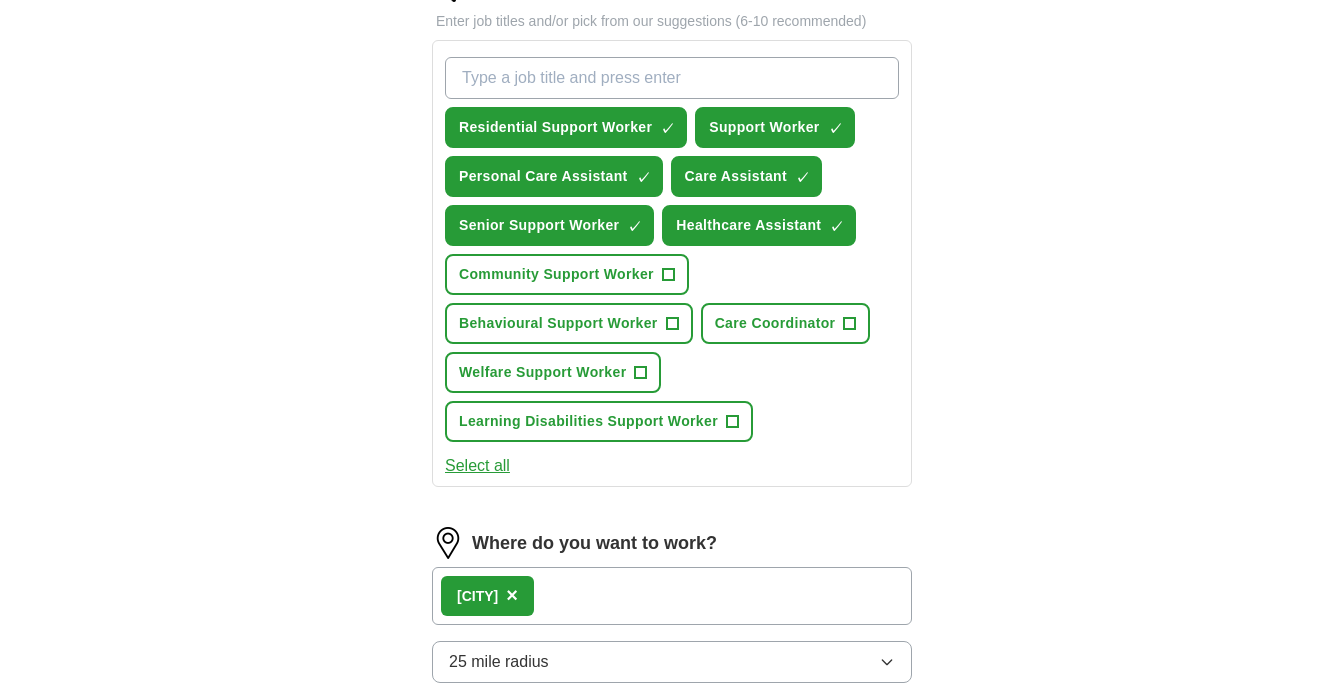 scroll, scrollTop: 698, scrollLeft: 0, axis: vertical 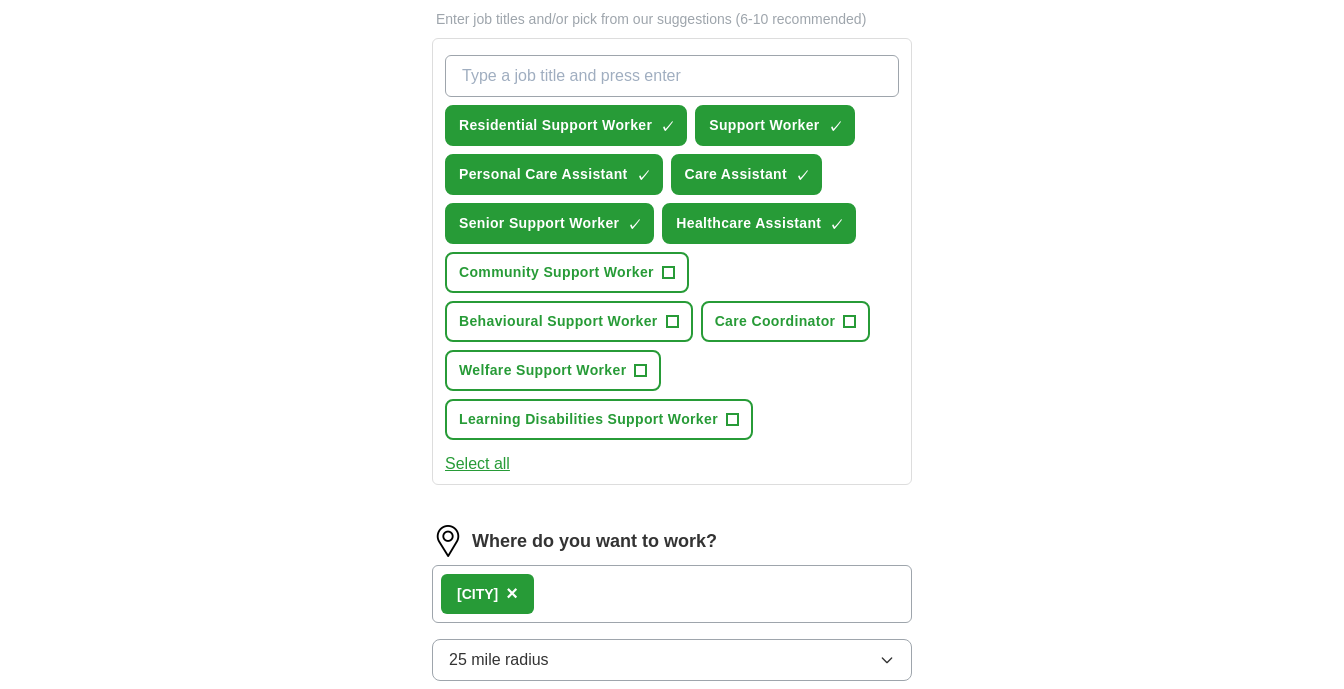 click on "Learning Disabilities Support Worker +" at bounding box center (599, 419) 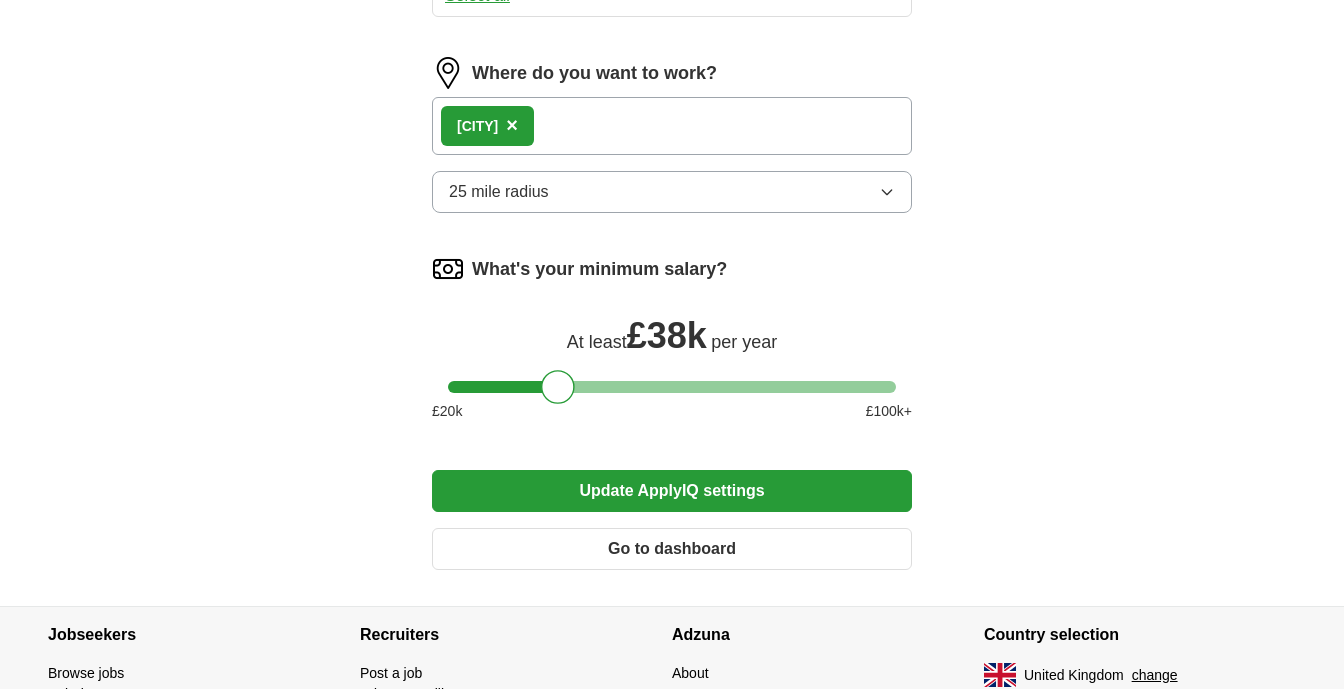 scroll, scrollTop: 1174, scrollLeft: 0, axis: vertical 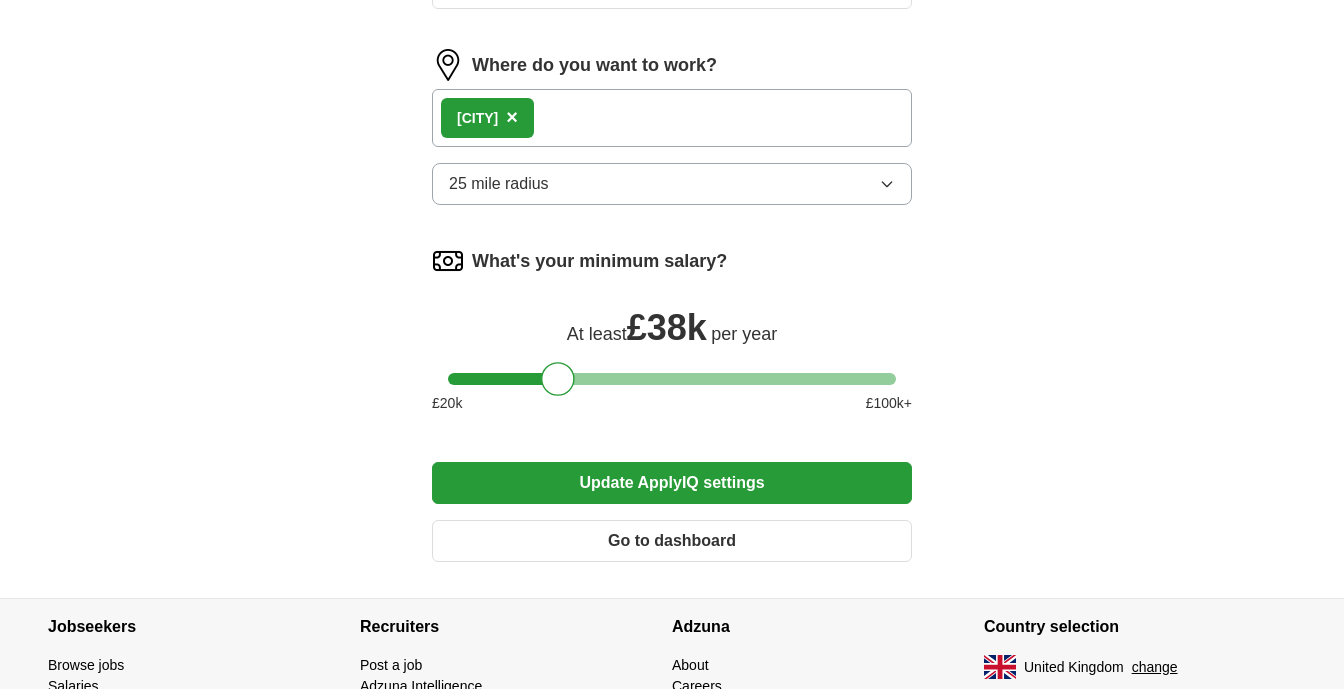 click on "Update ApplyIQ settings" at bounding box center [672, 483] 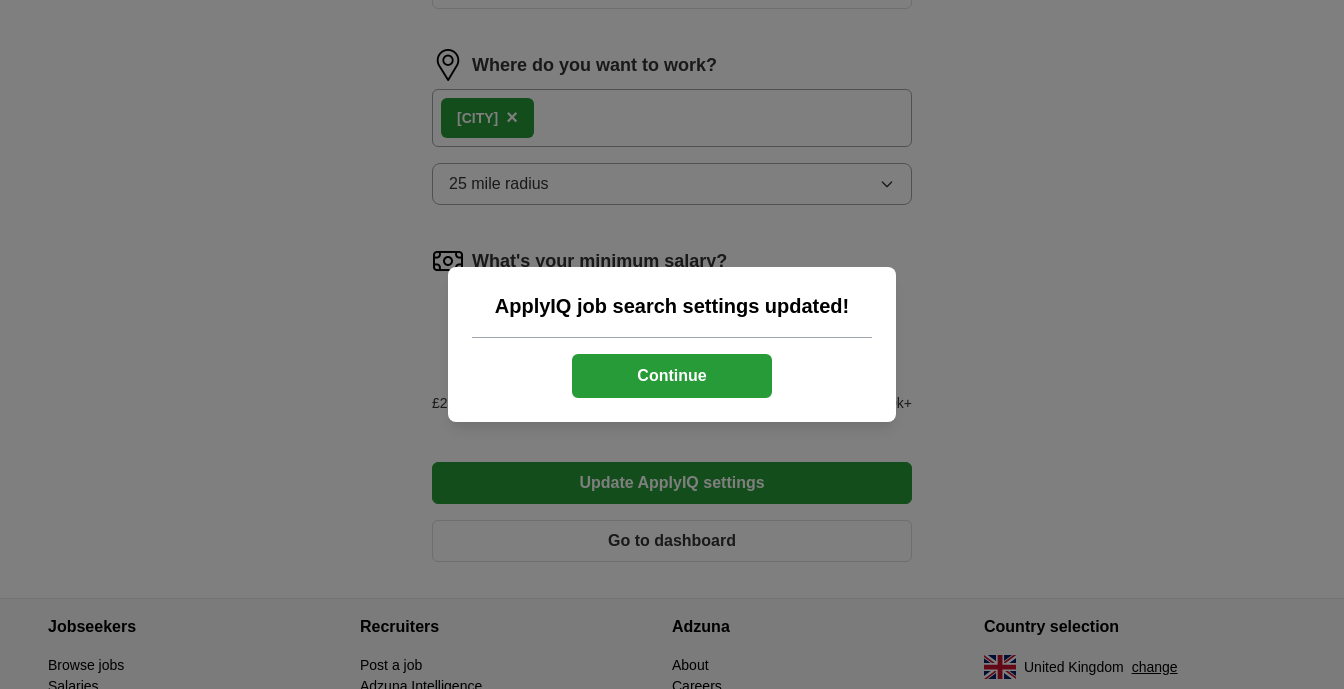 click on "Continue" at bounding box center (672, 376) 